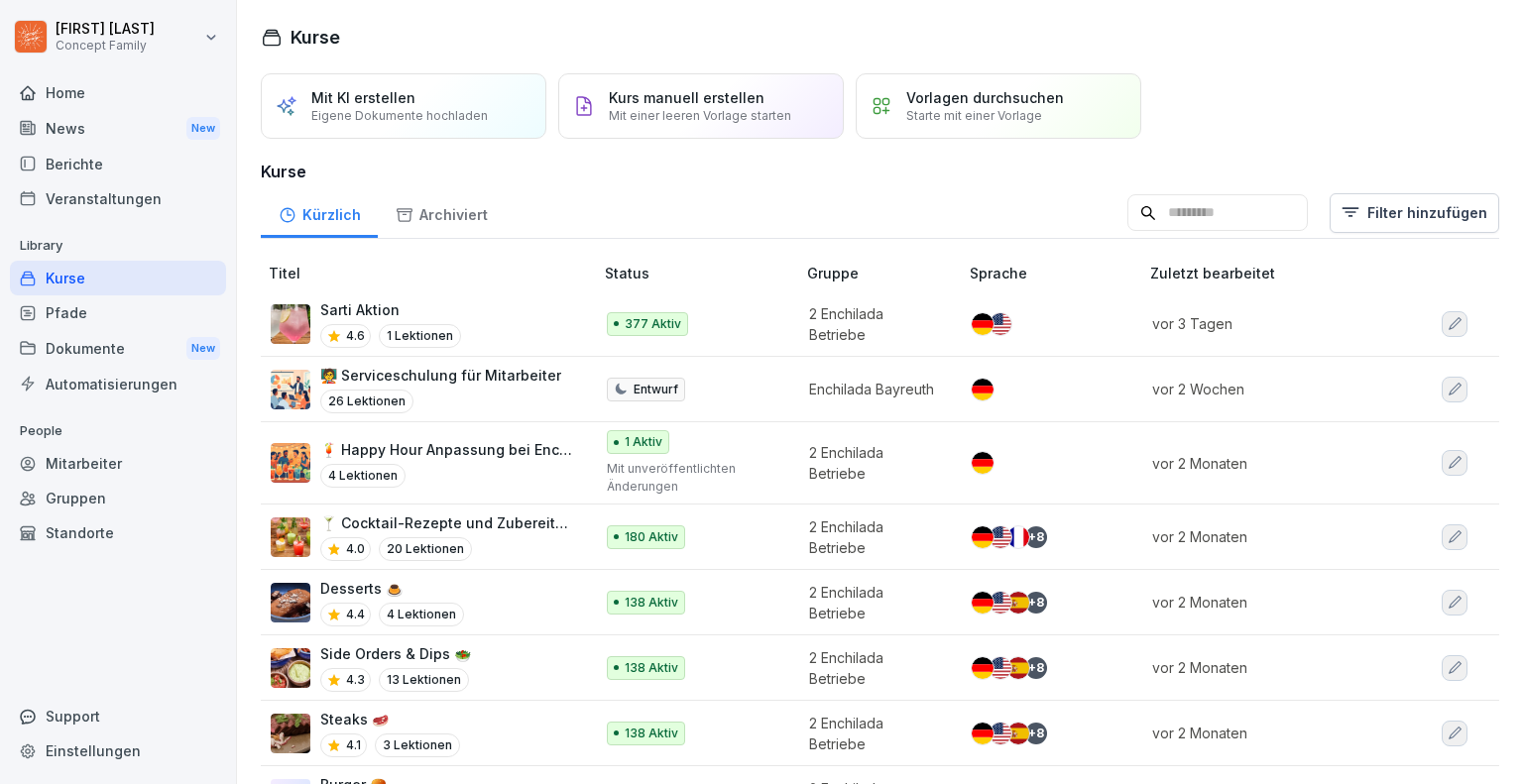 scroll, scrollTop: 0, scrollLeft: 0, axis: both 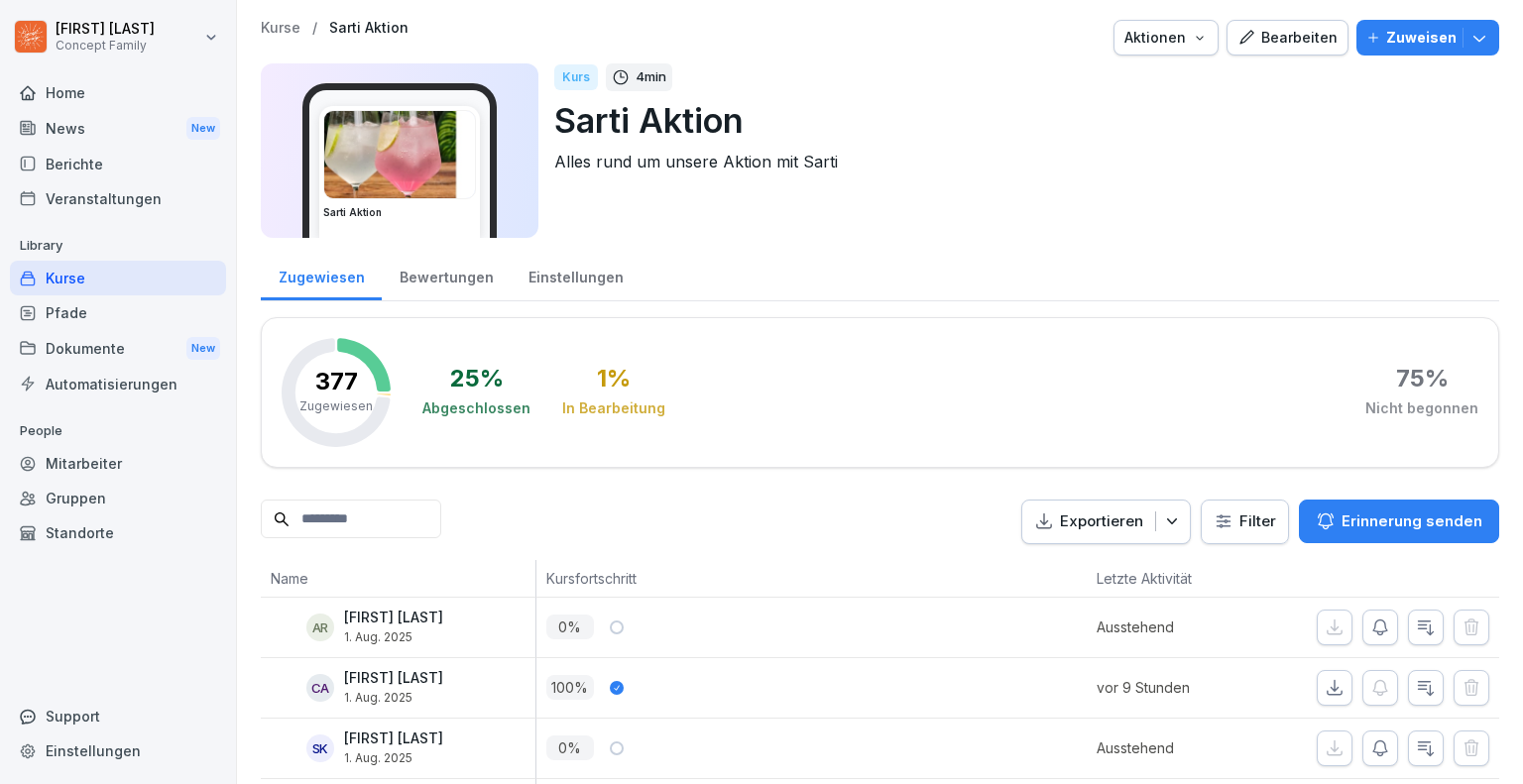 click on "Bewertungen" at bounding box center [446, 275] 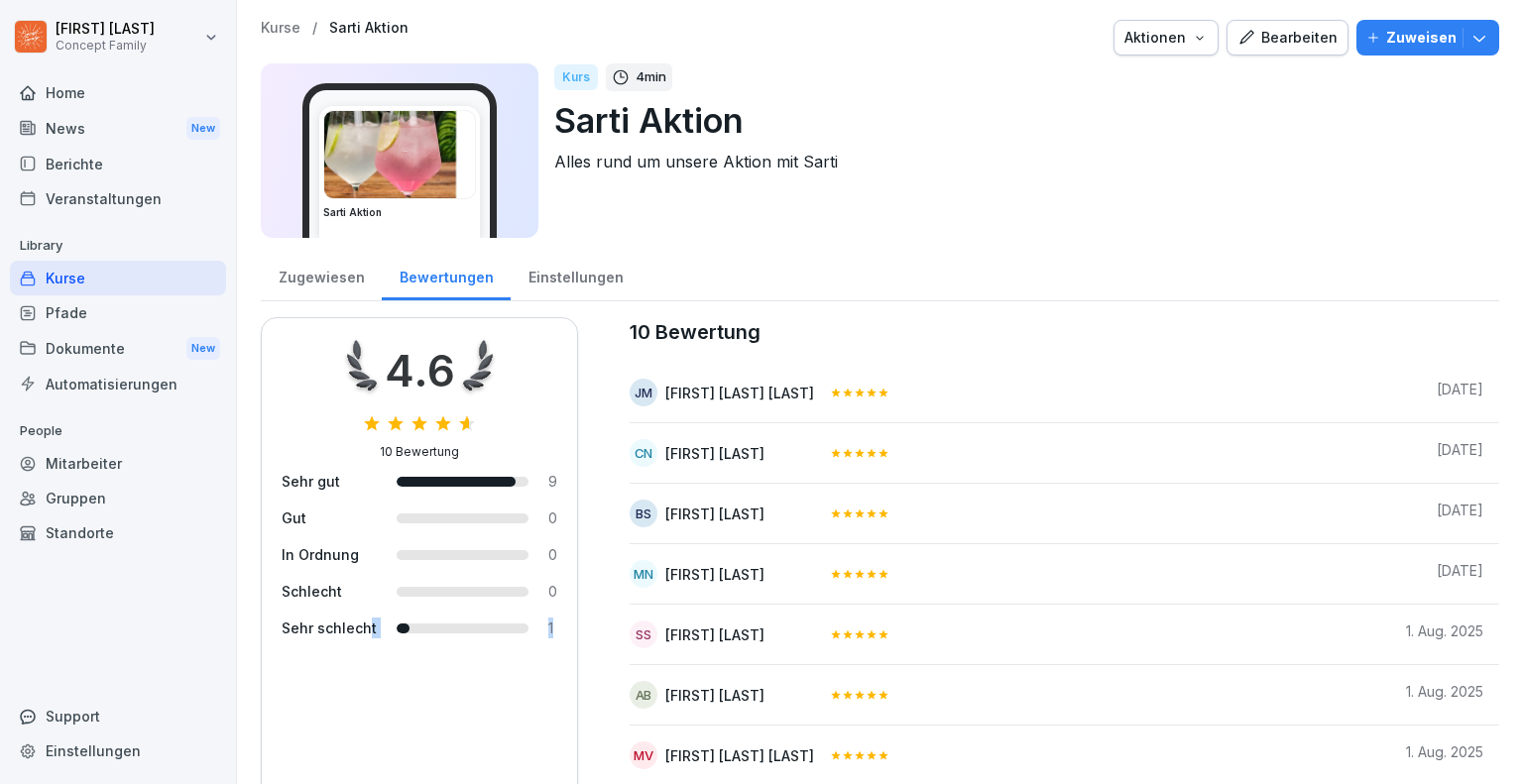 drag, startPoint x: 364, startPoint y: 626, endPoint x: 554, endPoint y: 628, distance: 190.01053 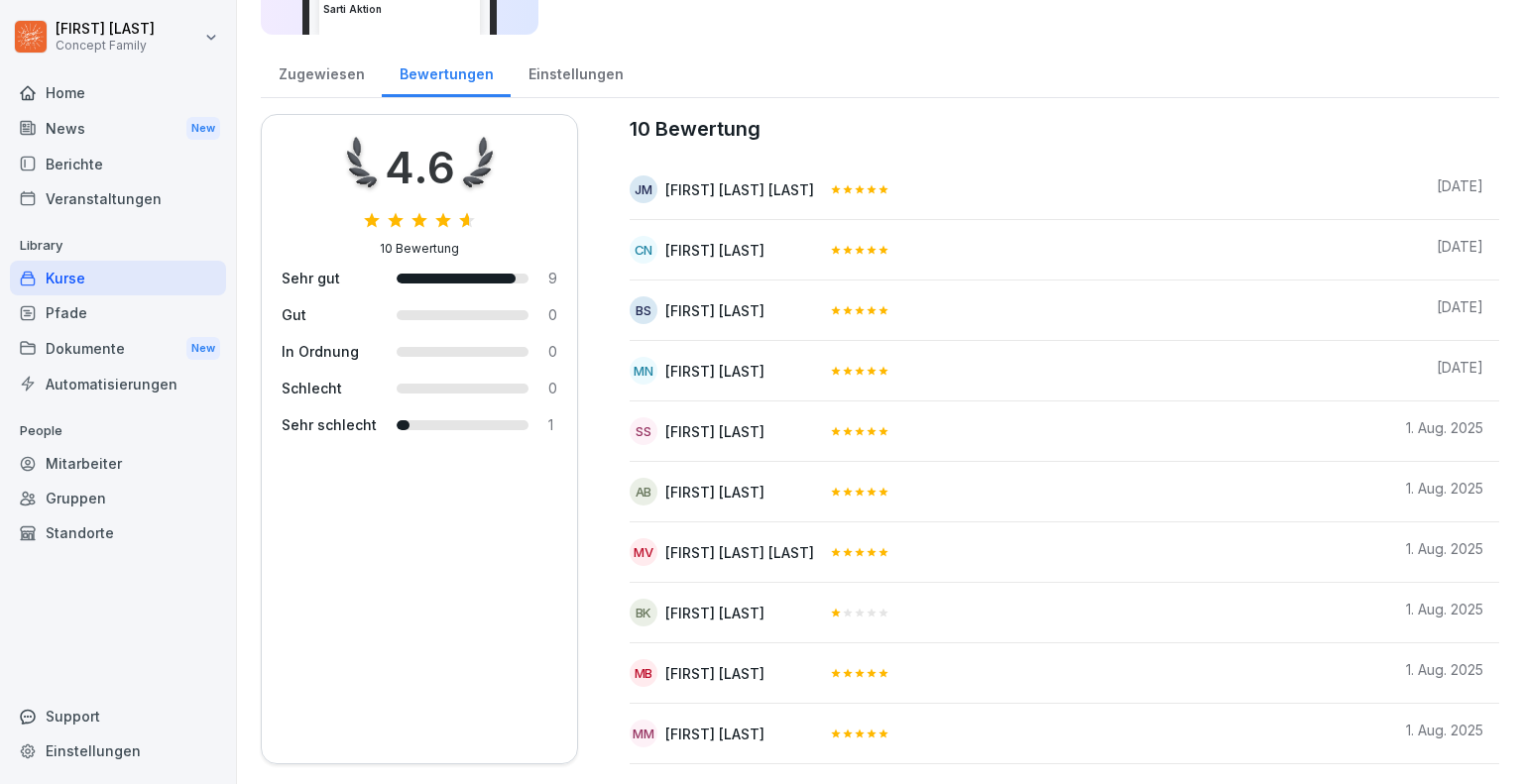 scroll, scrollTop: 214, scrollLeft: 0, axis: vertical 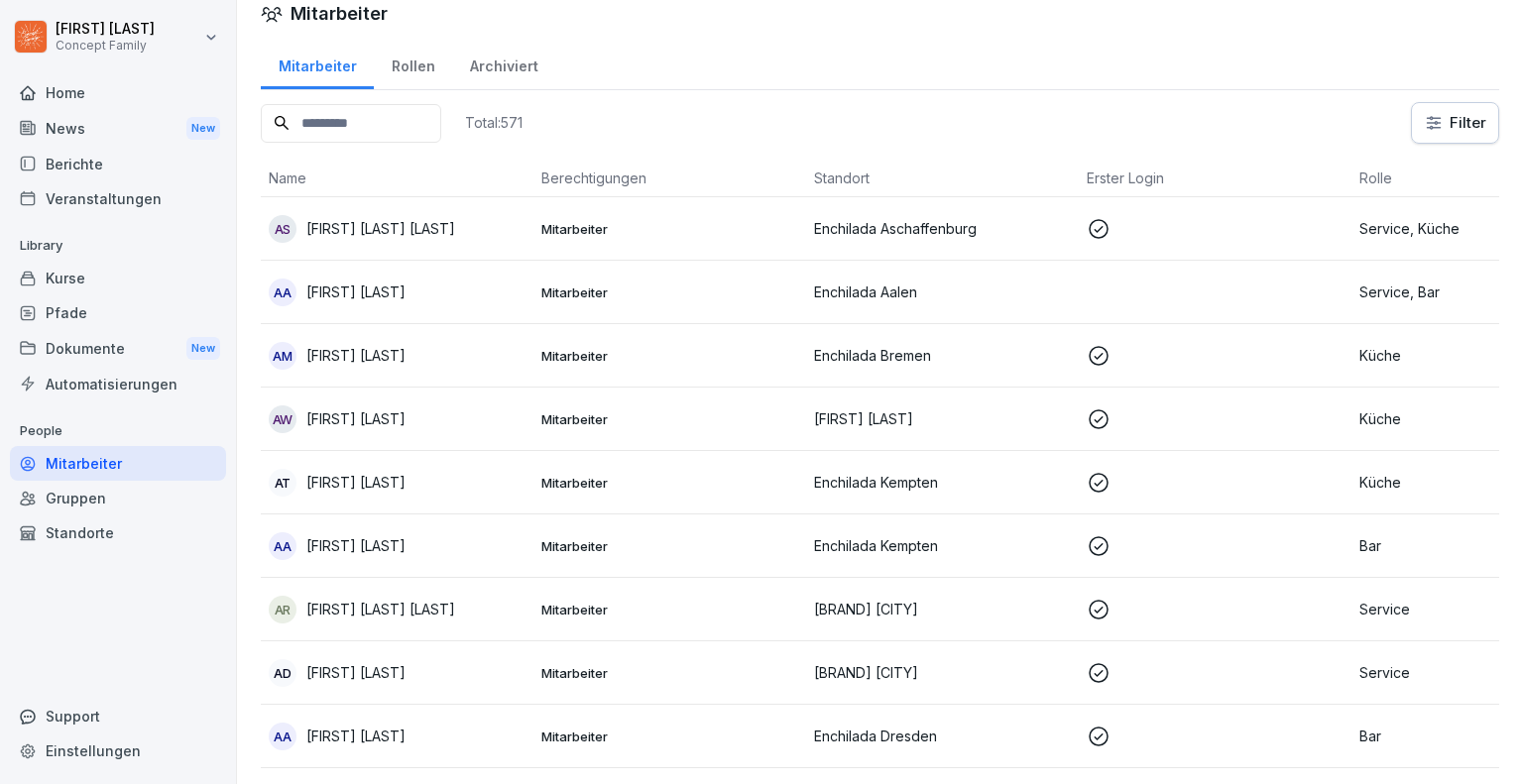 click at bounding box center [351, 123] 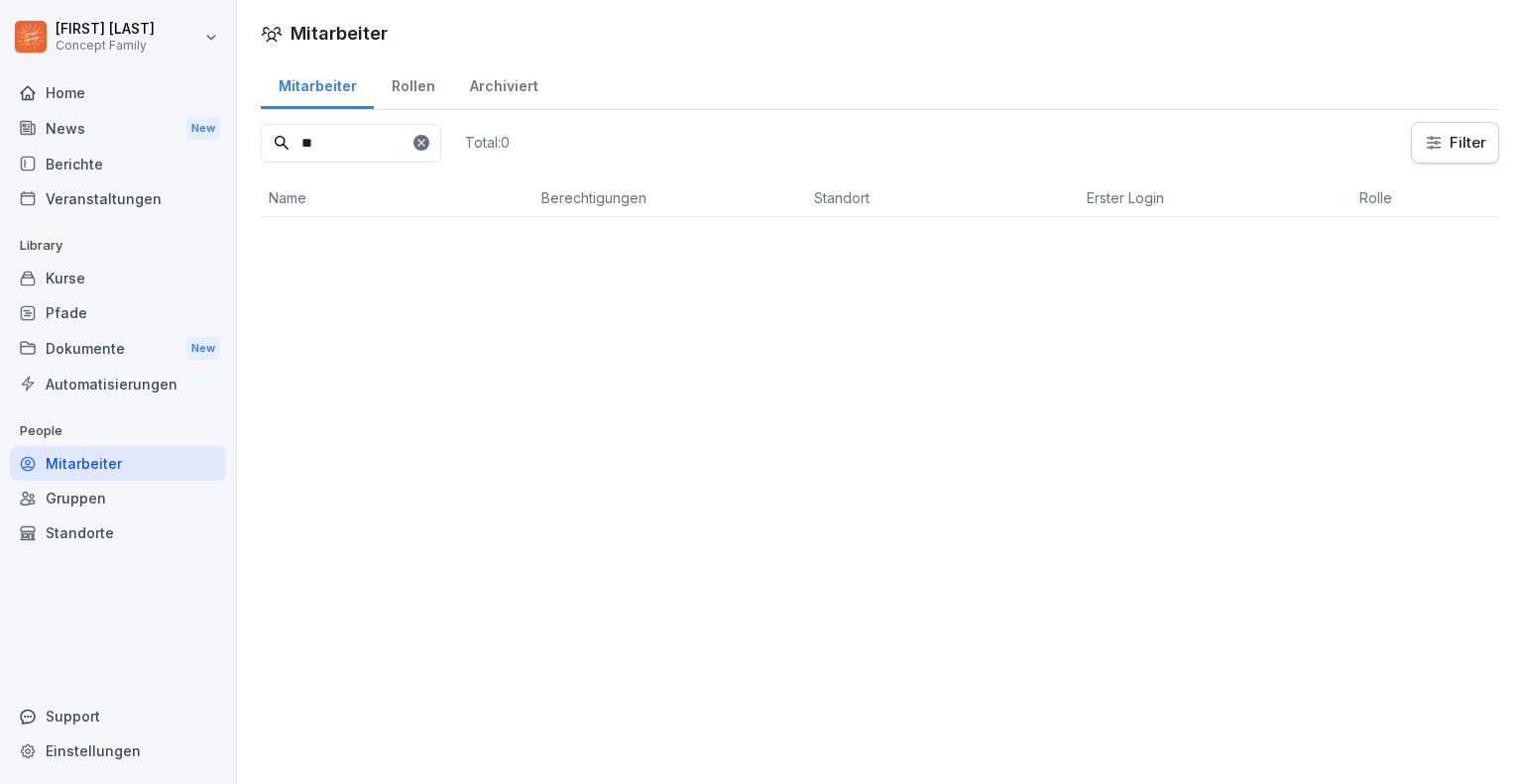 scroll, scrollTop: 0, scrollLeft: 0, axis: both 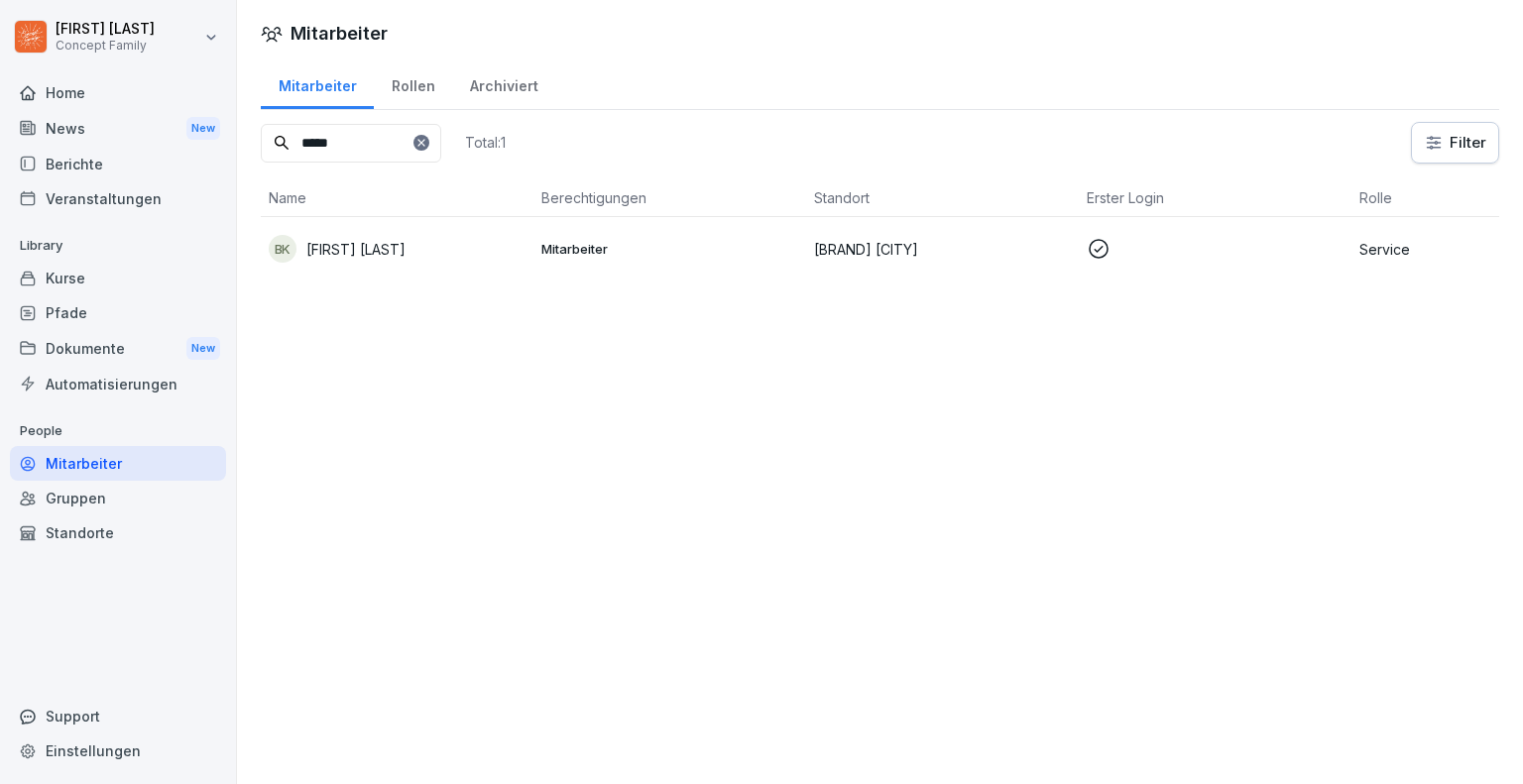 type on "*****" 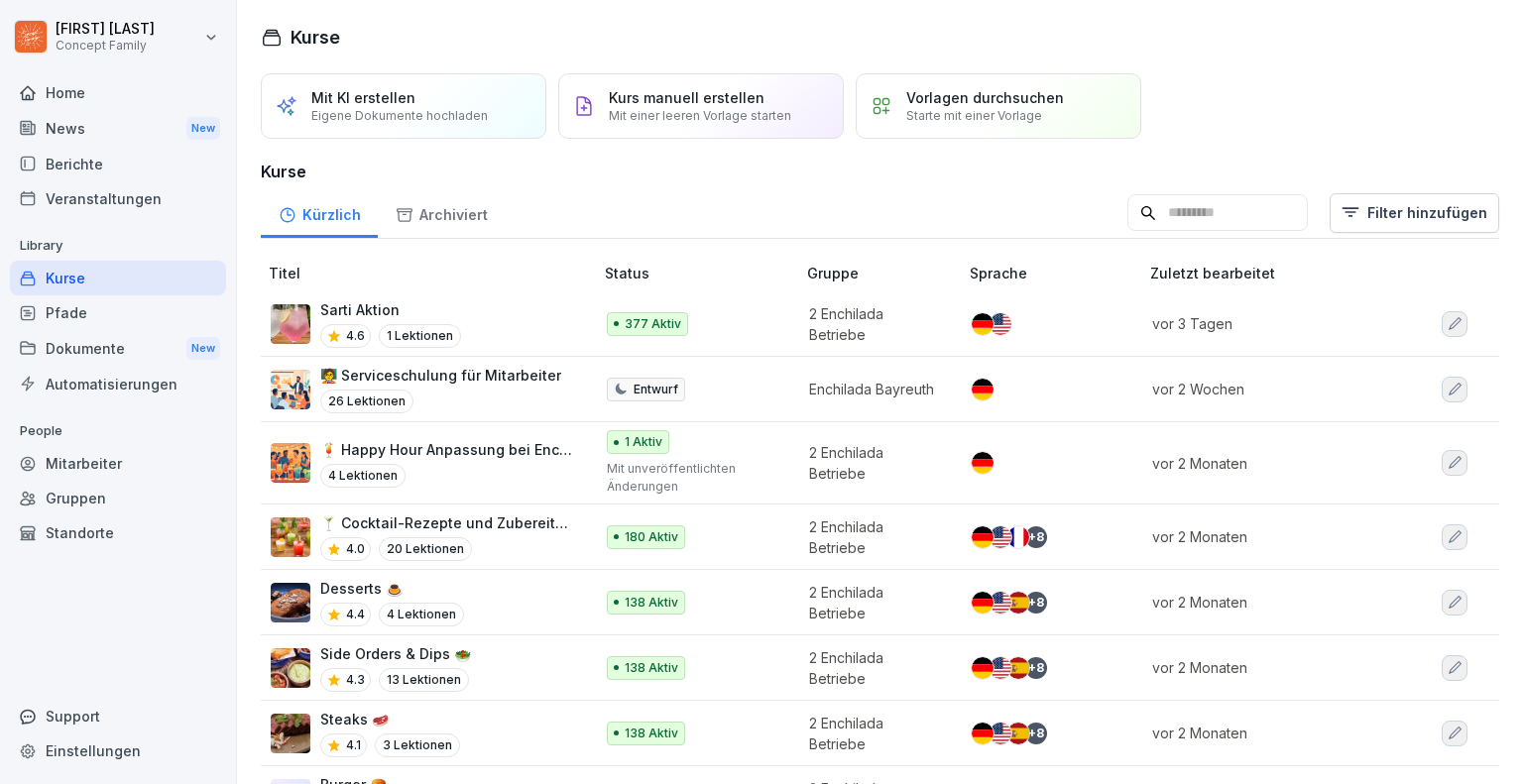 click on "Sarti Aktion" at bounding box center [391, 309] 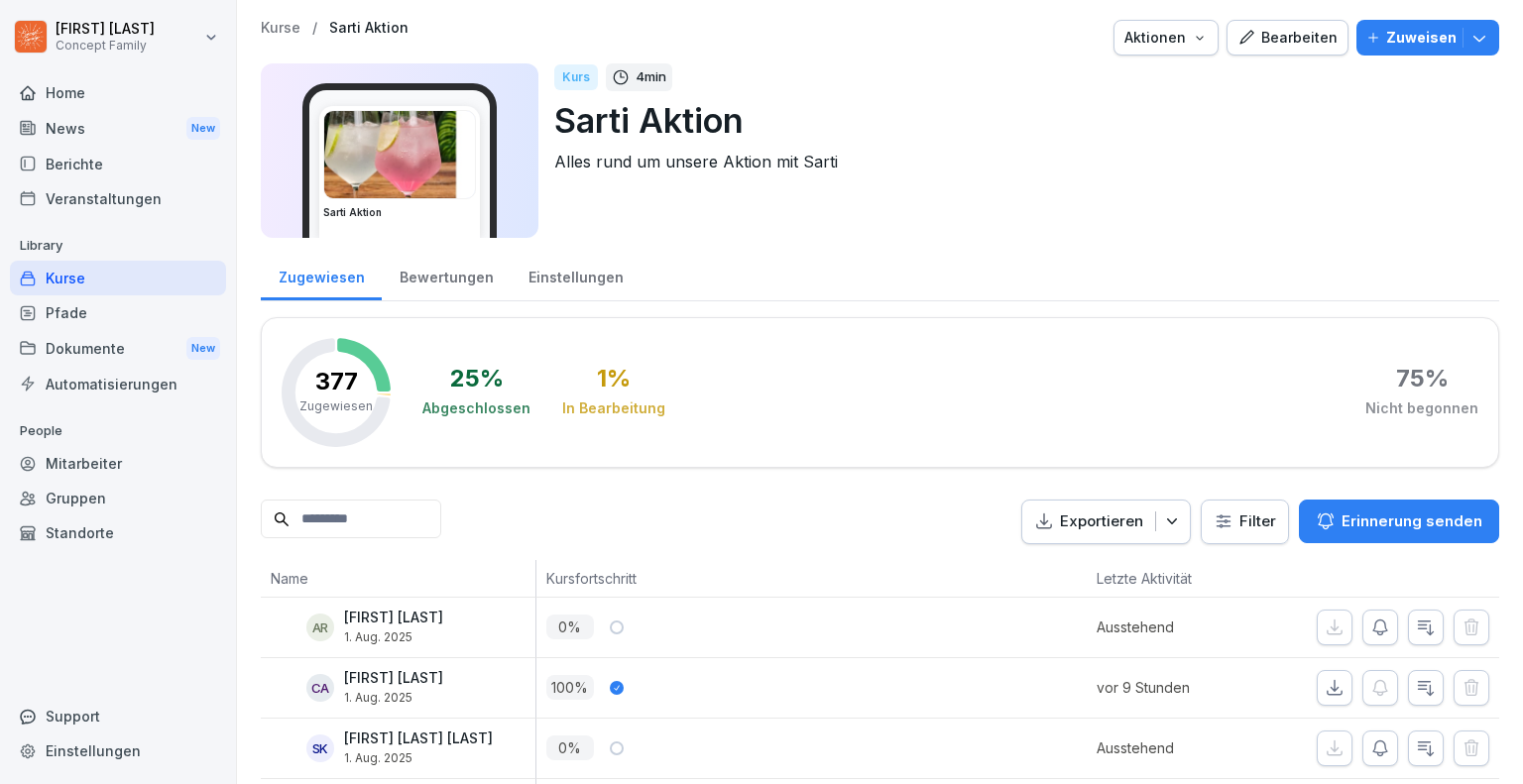 scroll, scrollTop: 0, scrollLeft: 0, axis: both 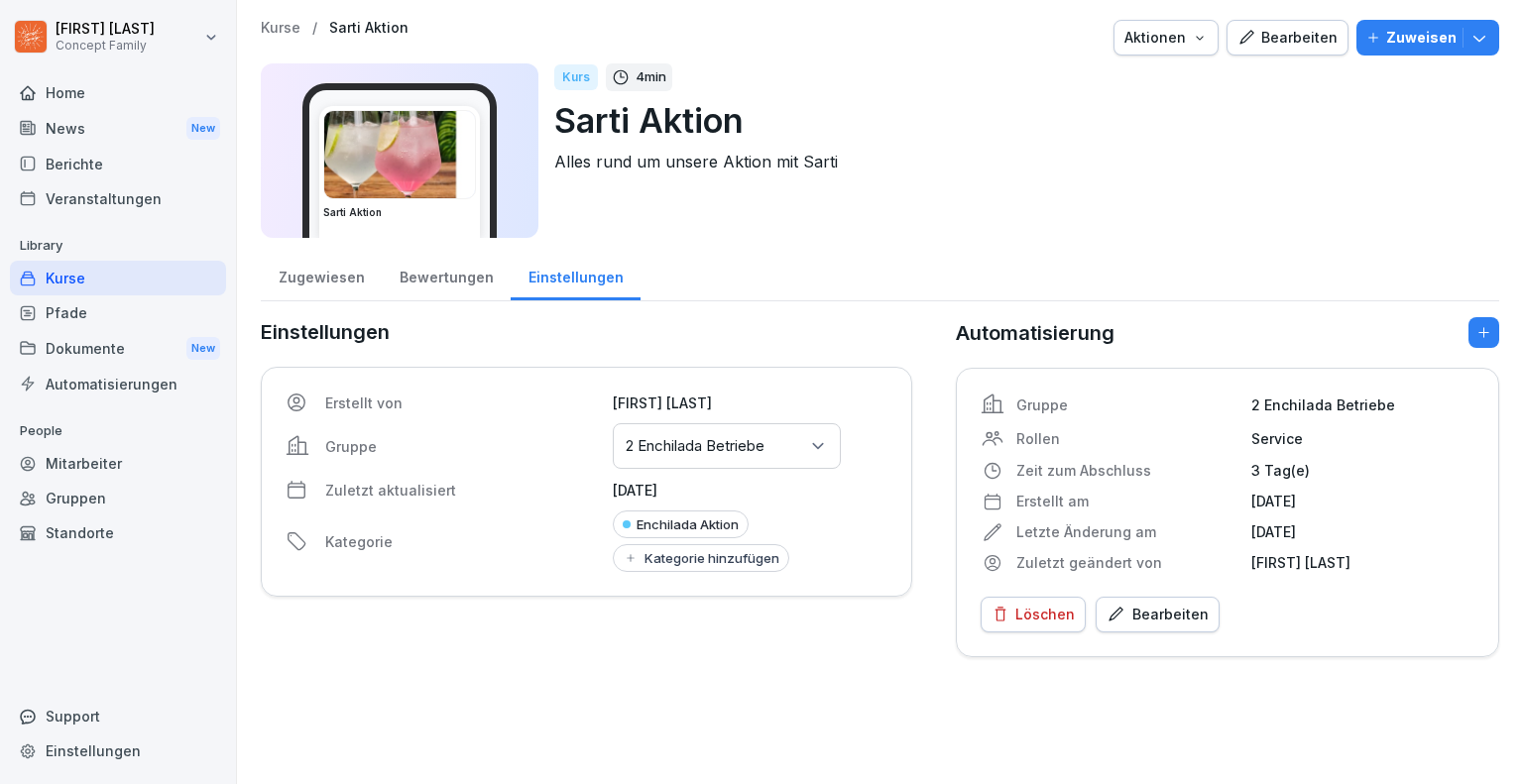 click on "Bewertungen" at bounding box center (446, 275) 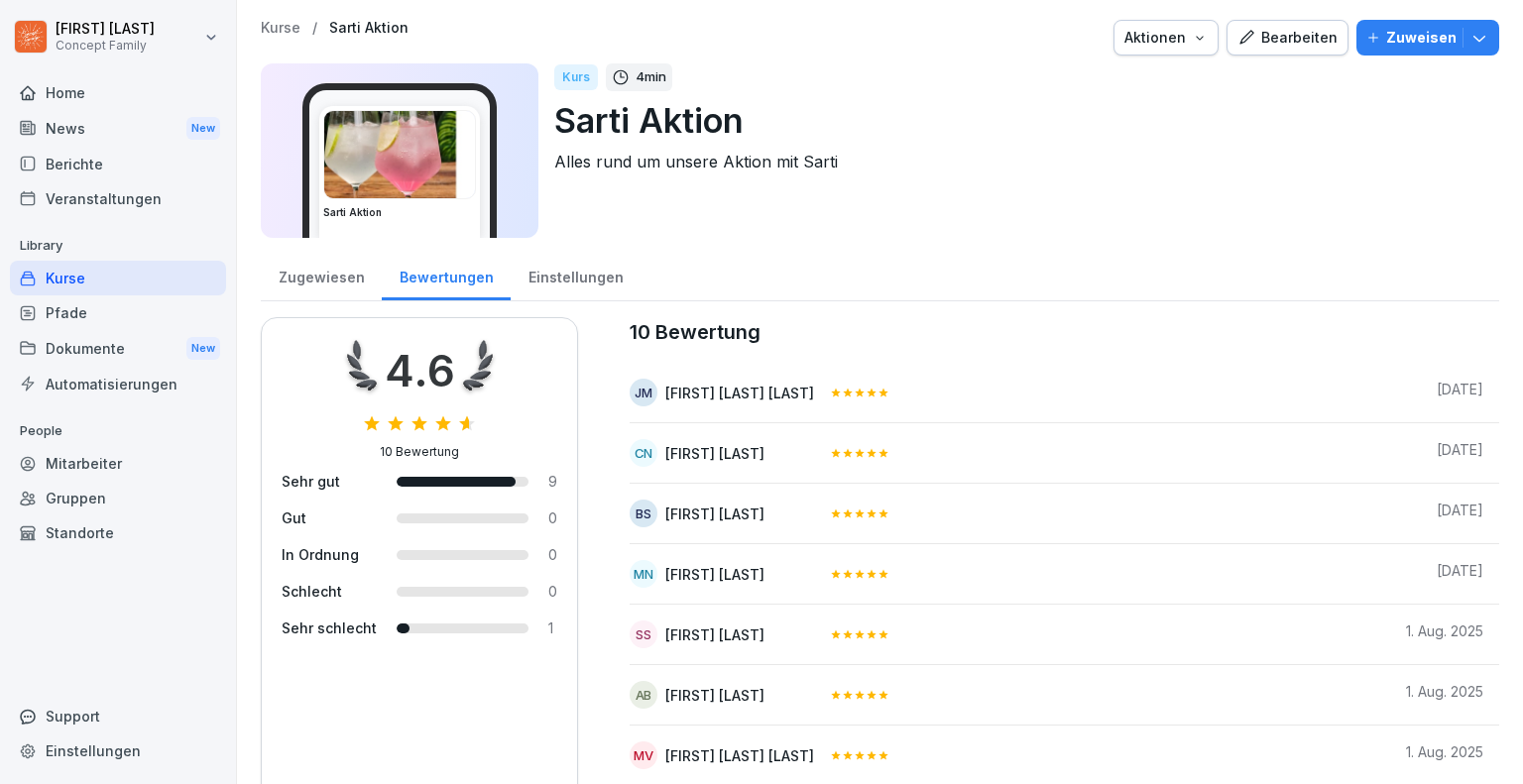 scroll, scrollTop: 214, scrollLeft: 0, axis: vertical 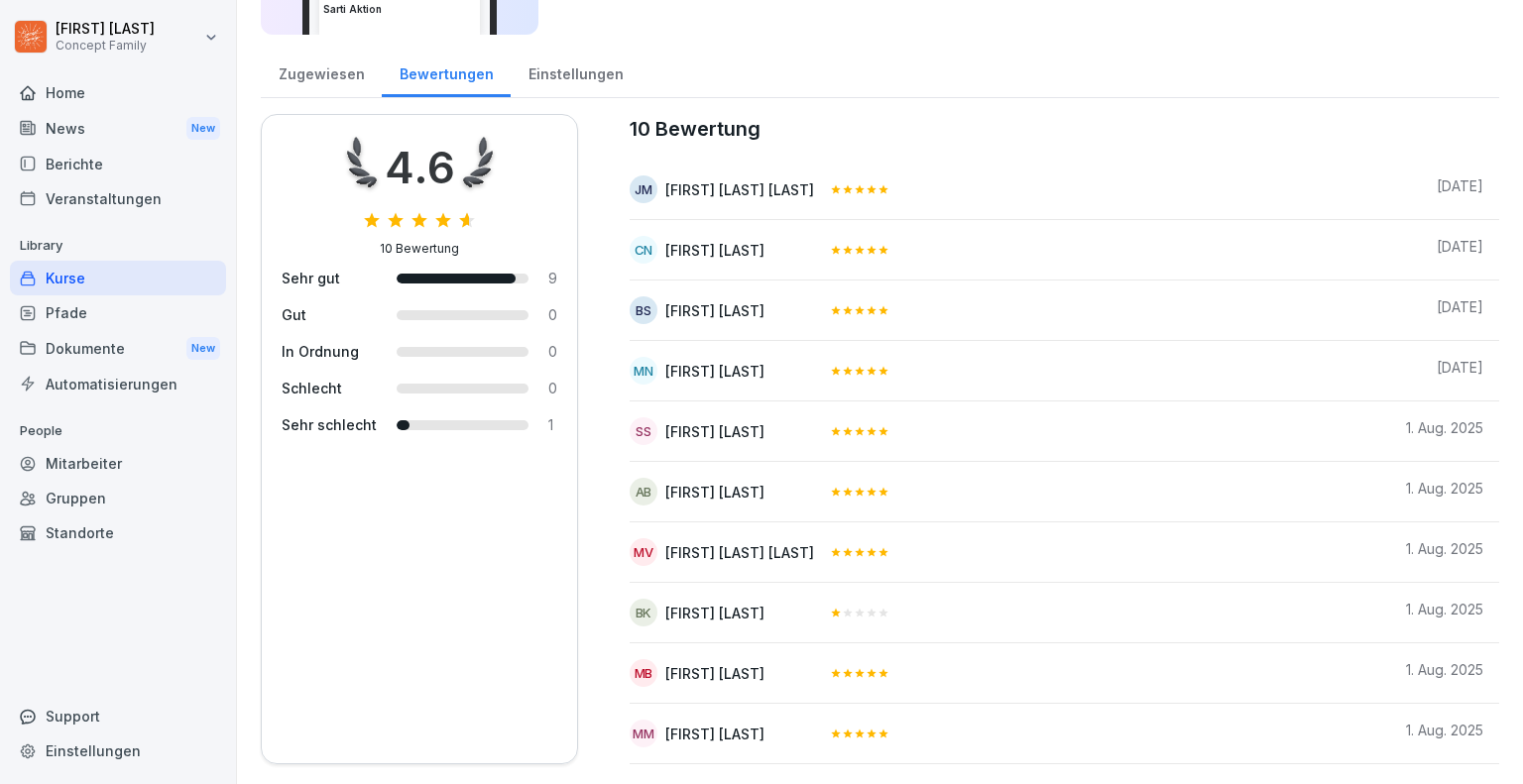 click on "4.6 10 Bewertung Sehr gut 9 Gut 0 In Ordnung 0 Schlecht 0 Sehr schlecht 1" at bounding box center (419, 439) 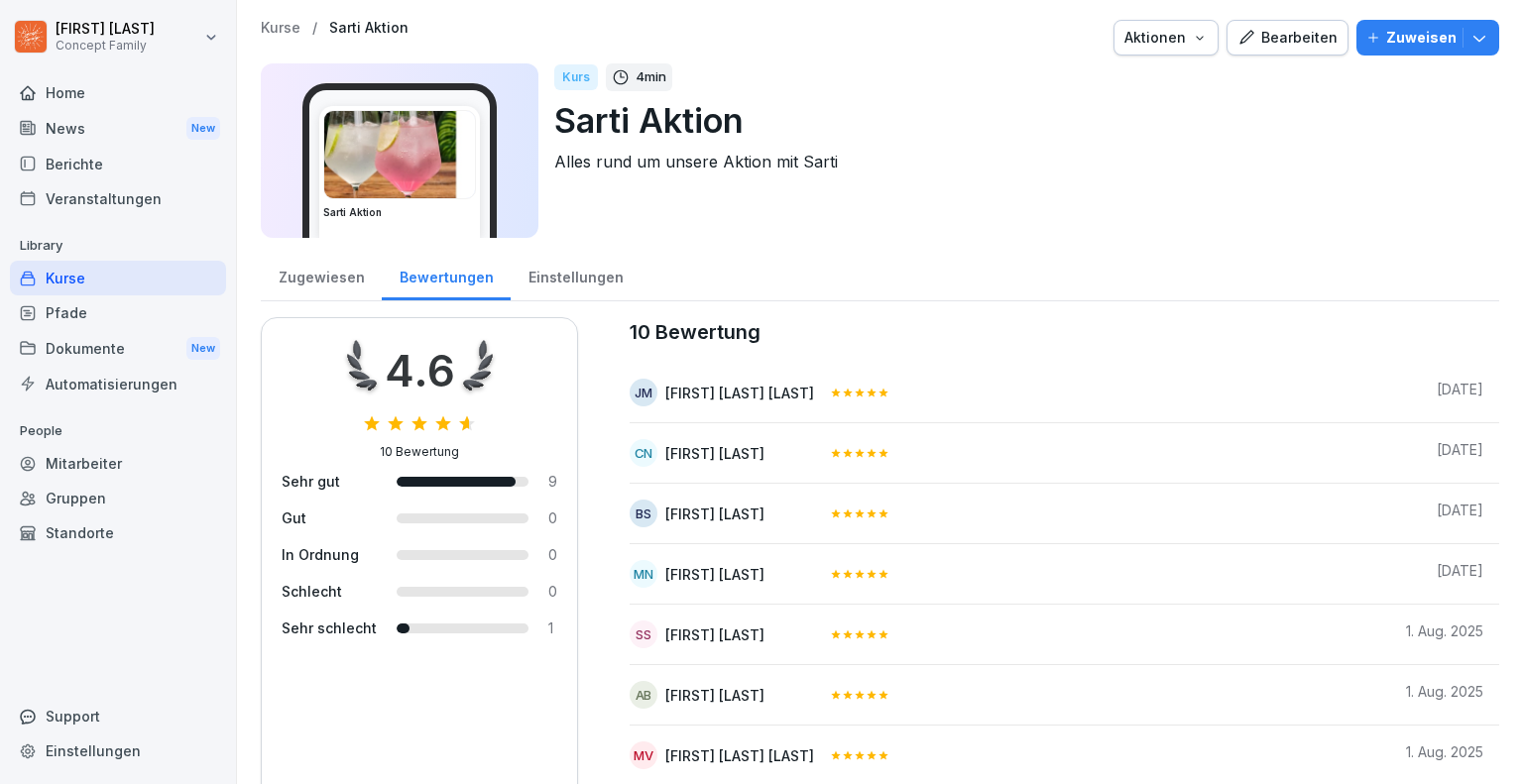 click on "Kurs 4  min Sarti Aktion  Alles rund um unsere Aktion mit Sarti" at bounding box center [1018, 151] 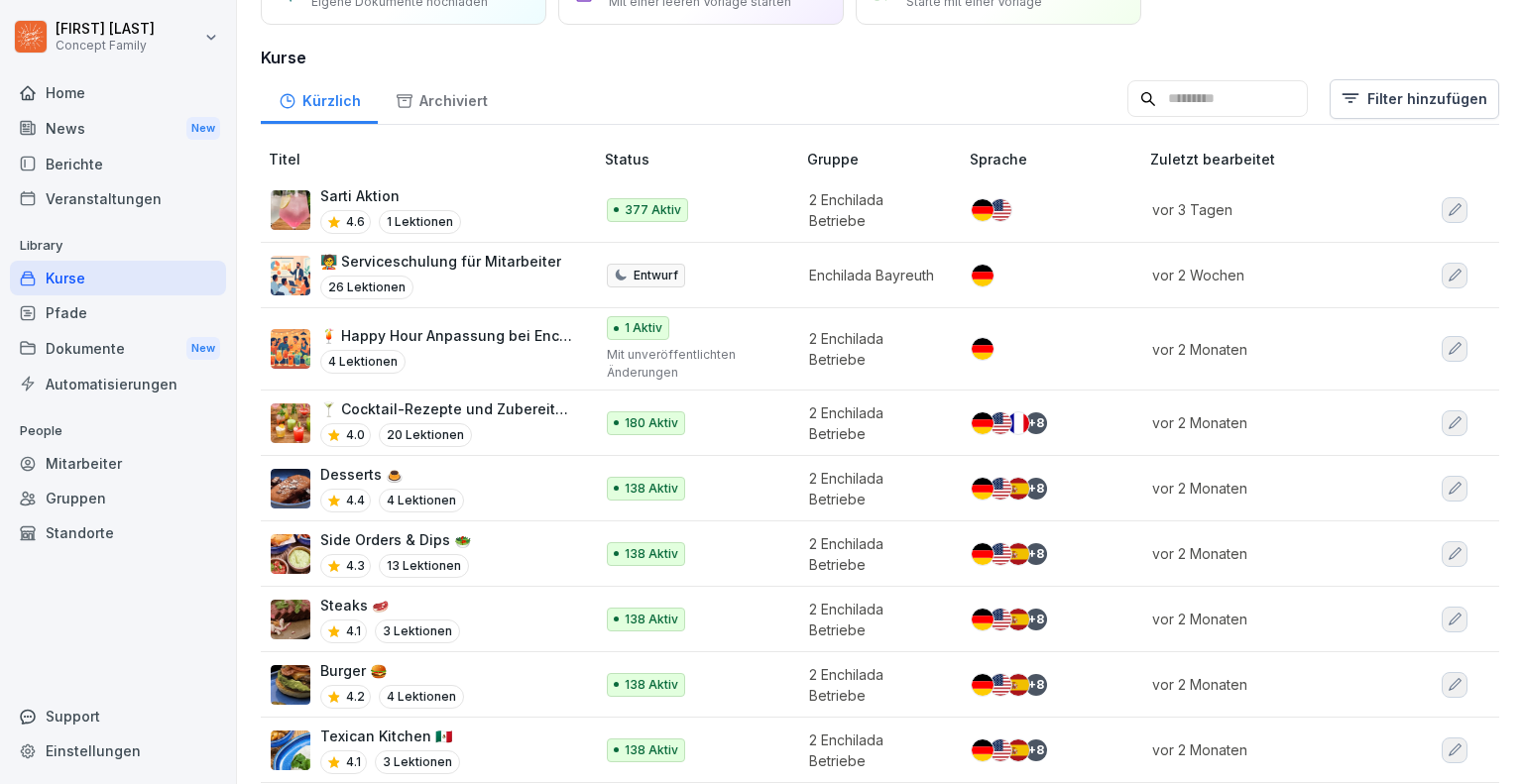scroll, scrollTop: 119, scrollLeft: 0, axis: vertical 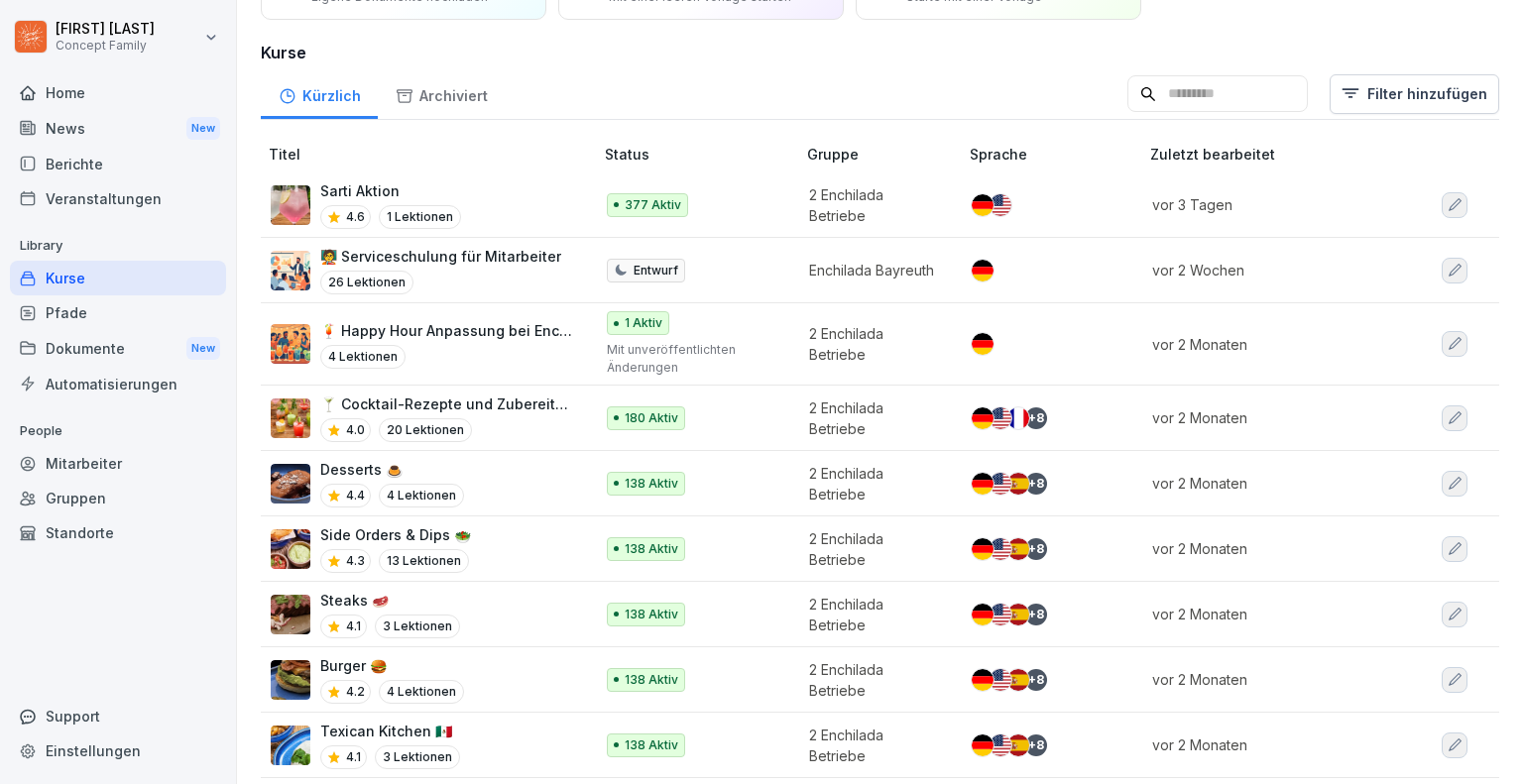 click on "4.0 20 Lektionen" at bounding box center [446, 430] 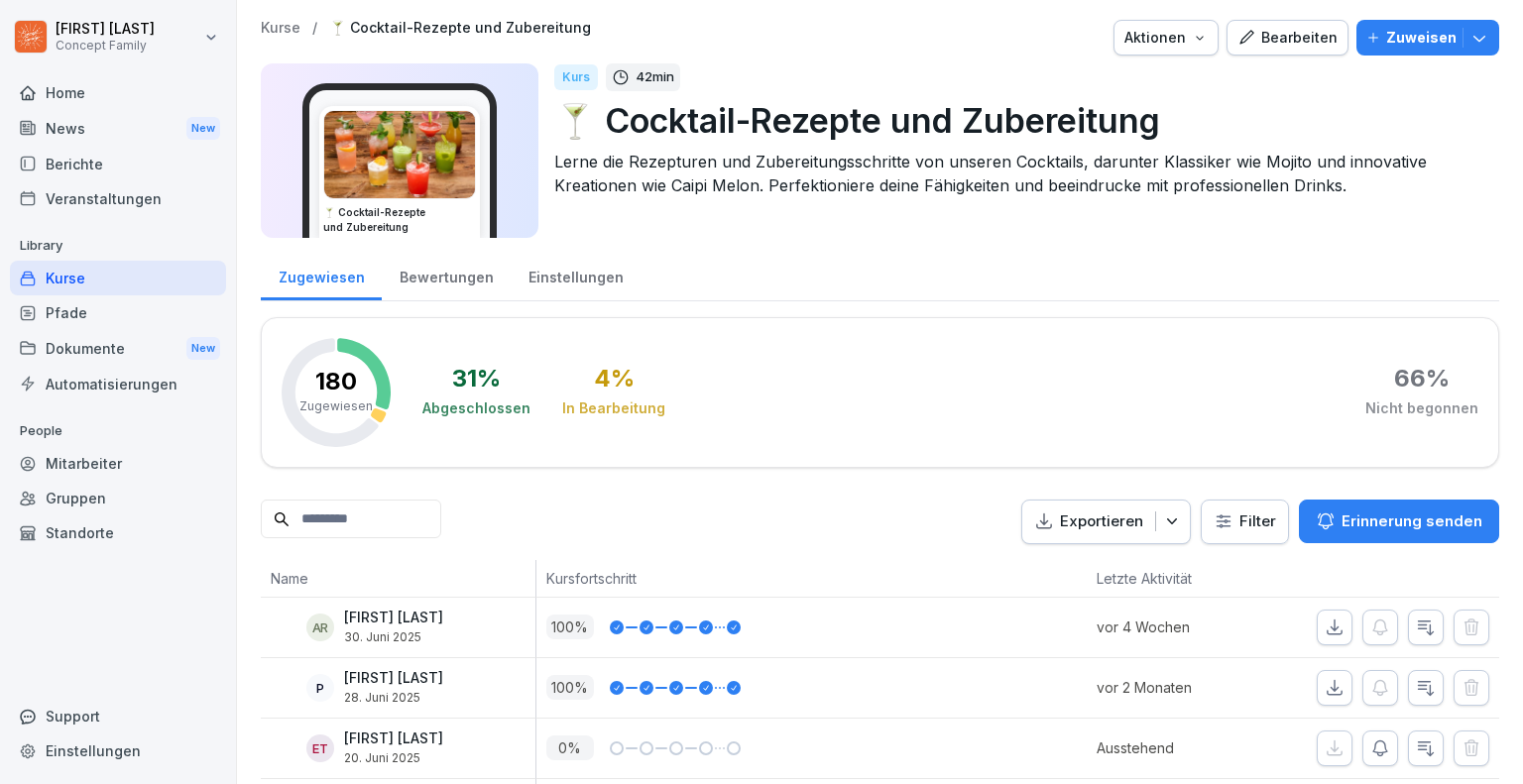 scroll, scrollTop: 0, scrollLeft: 0, axis: both 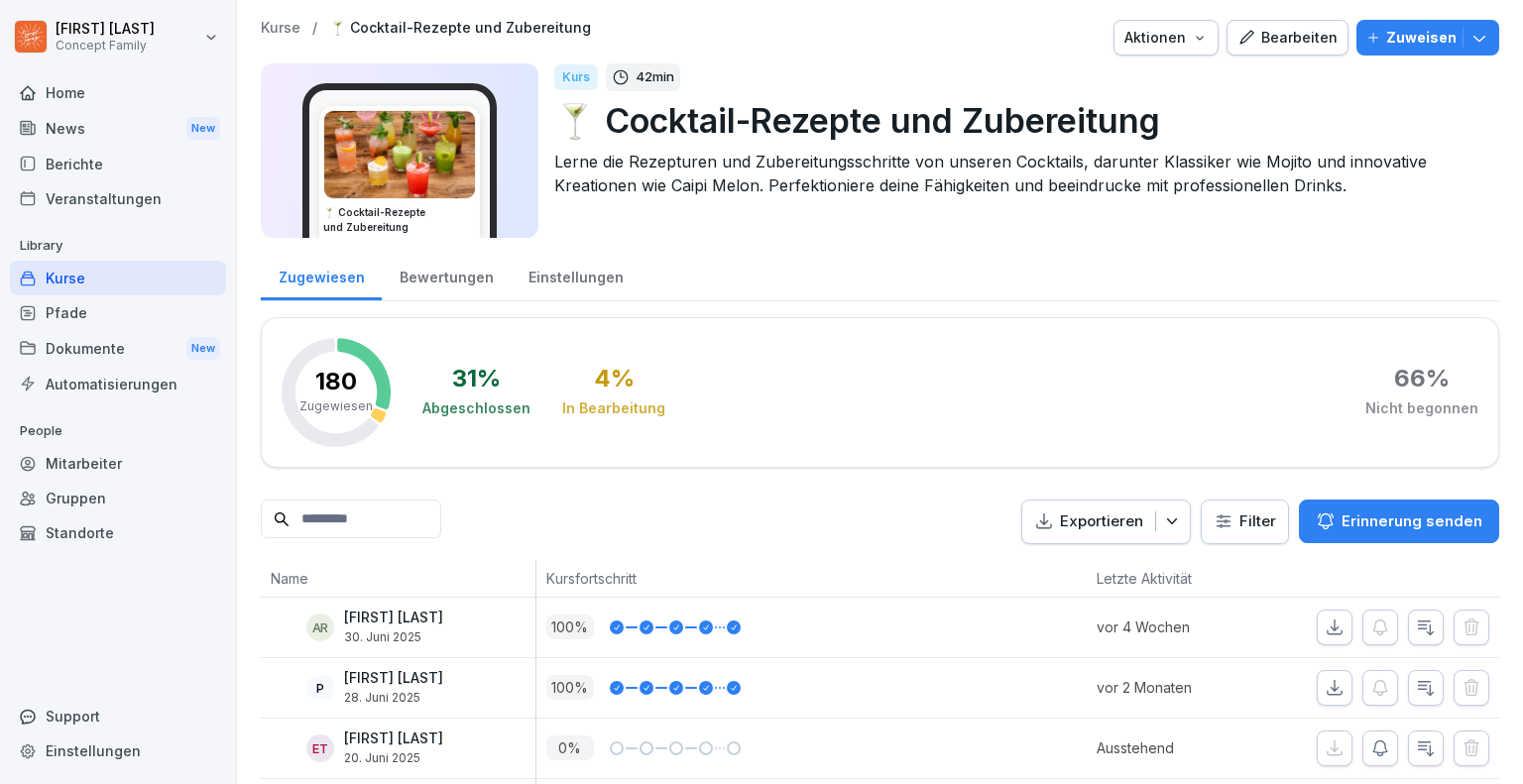 click on "Bewertungen" at bounding box center [446, 275] 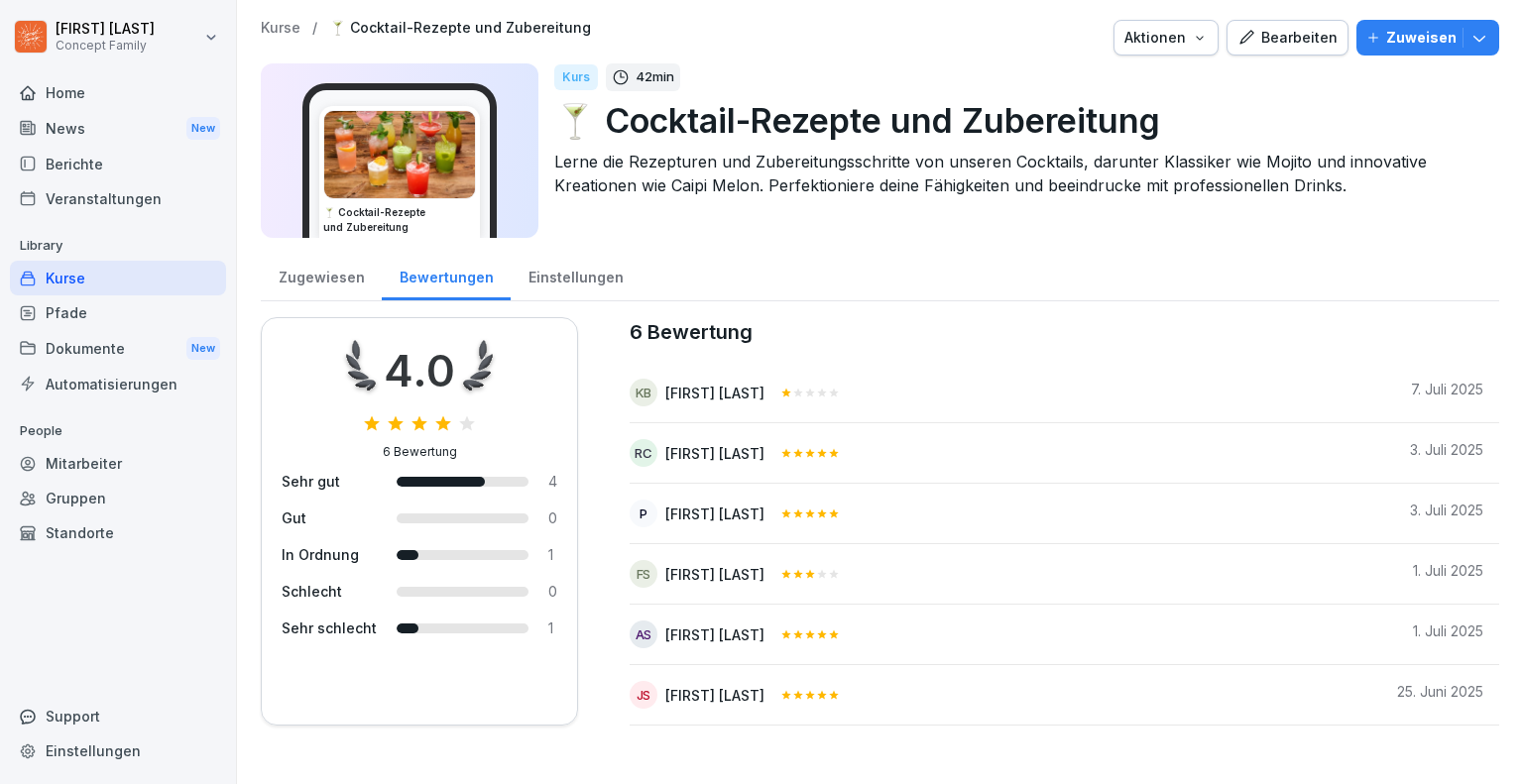 click on "Gruppen" at bounding box center [118, 498] 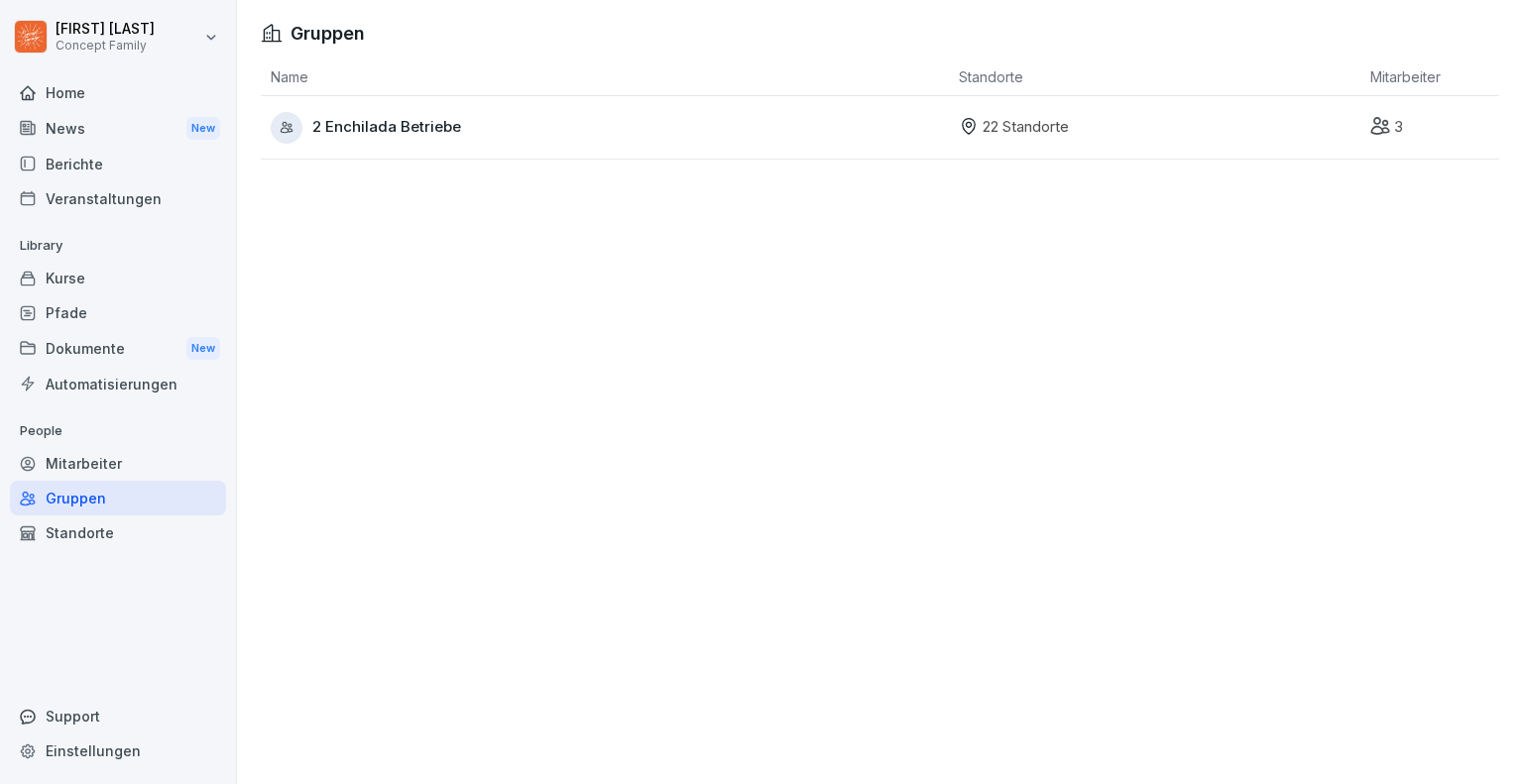 click on "Mitarbeiter" at bounding box center (118, 463) 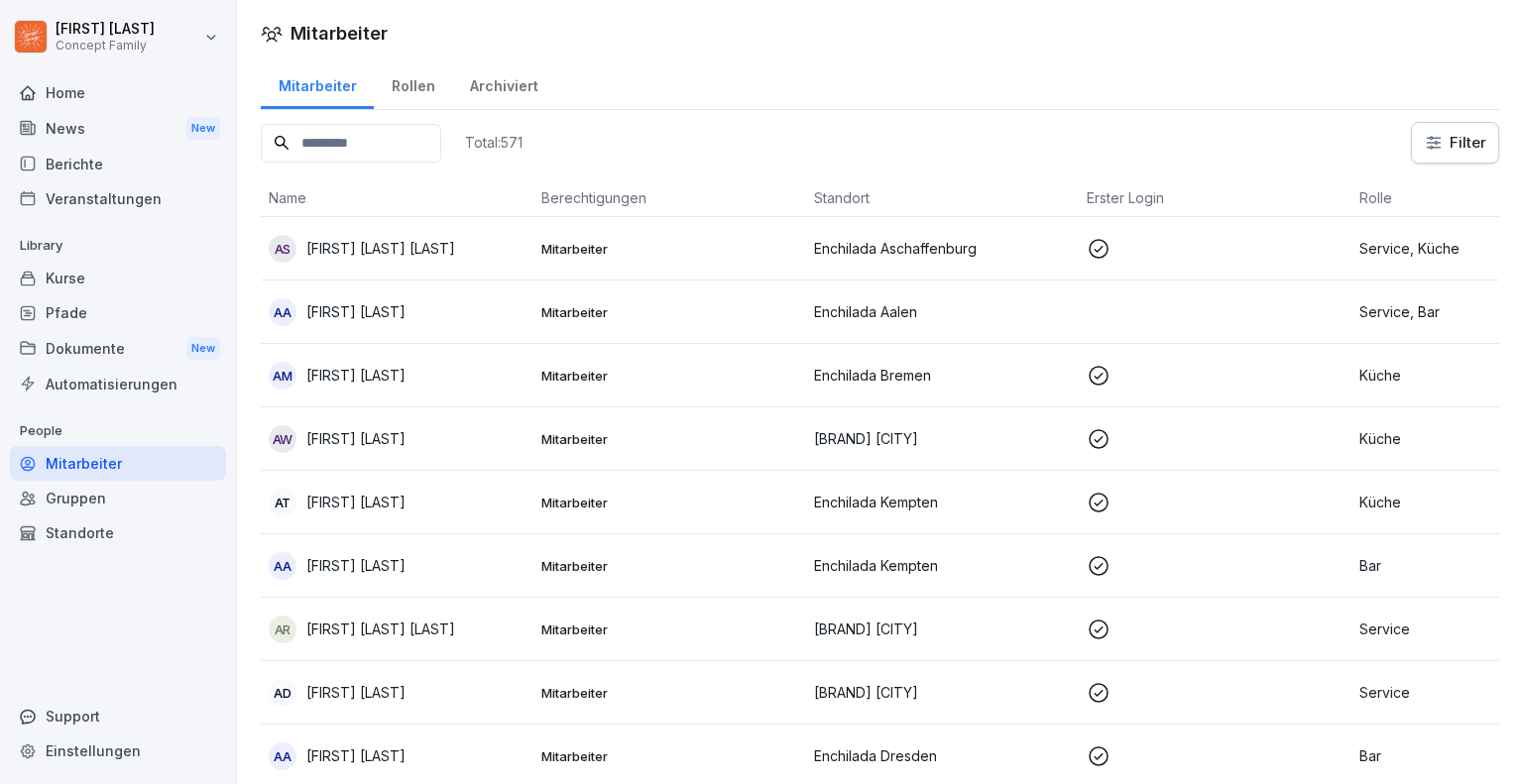 click at bounding box center (351, 143) 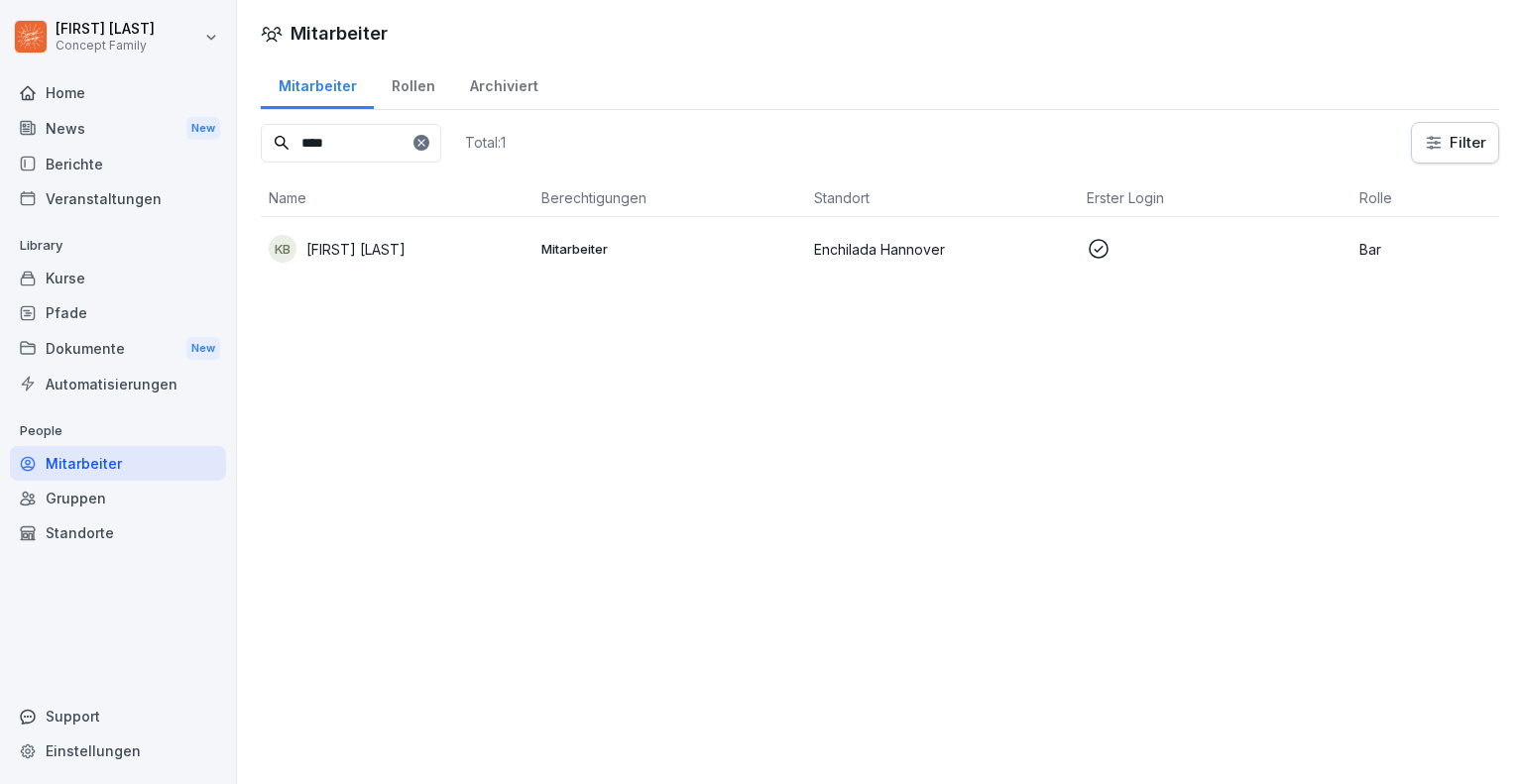 type on "****" 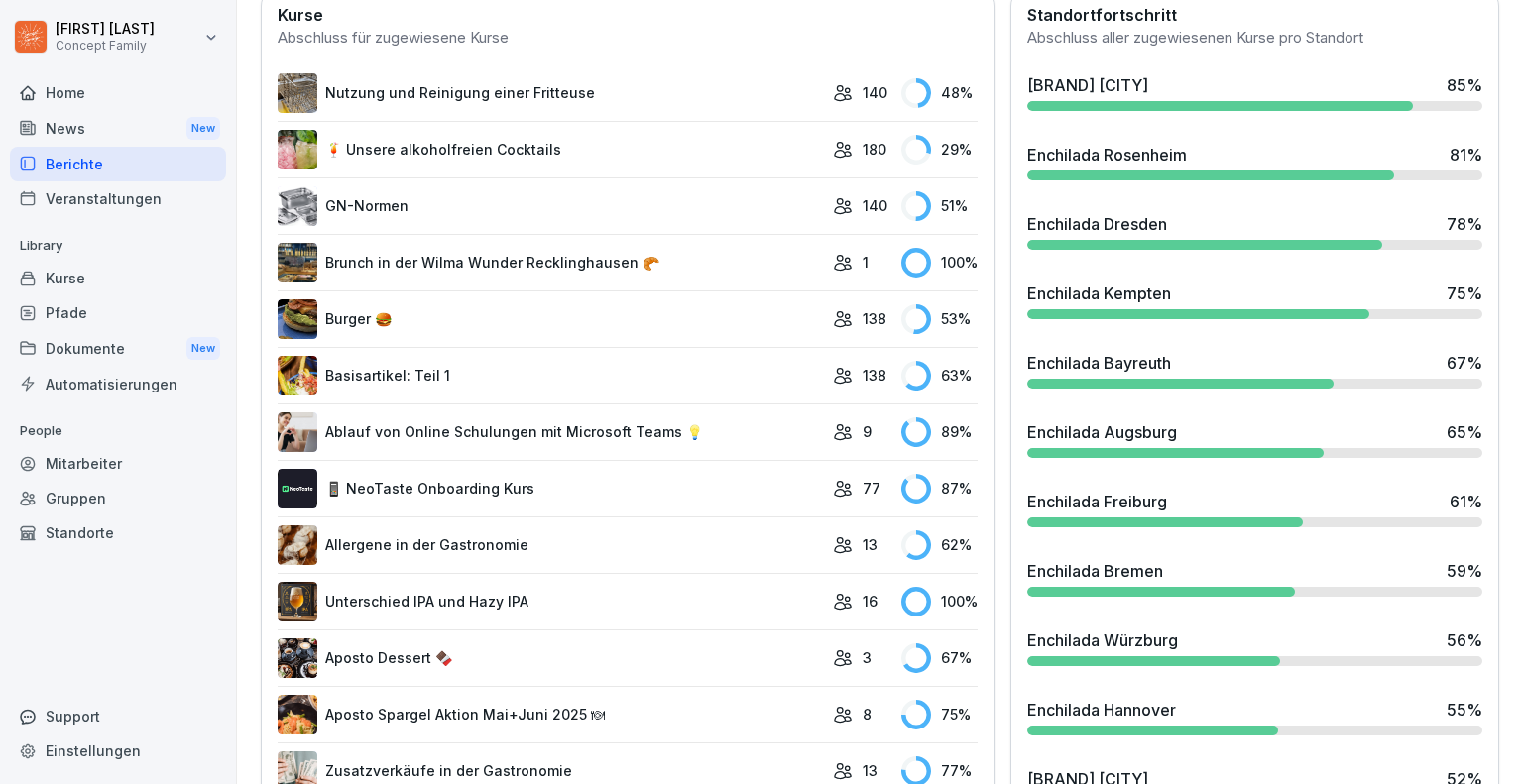 scroll, scrollTop: 587, scrollLeft: 0, axis: vertical 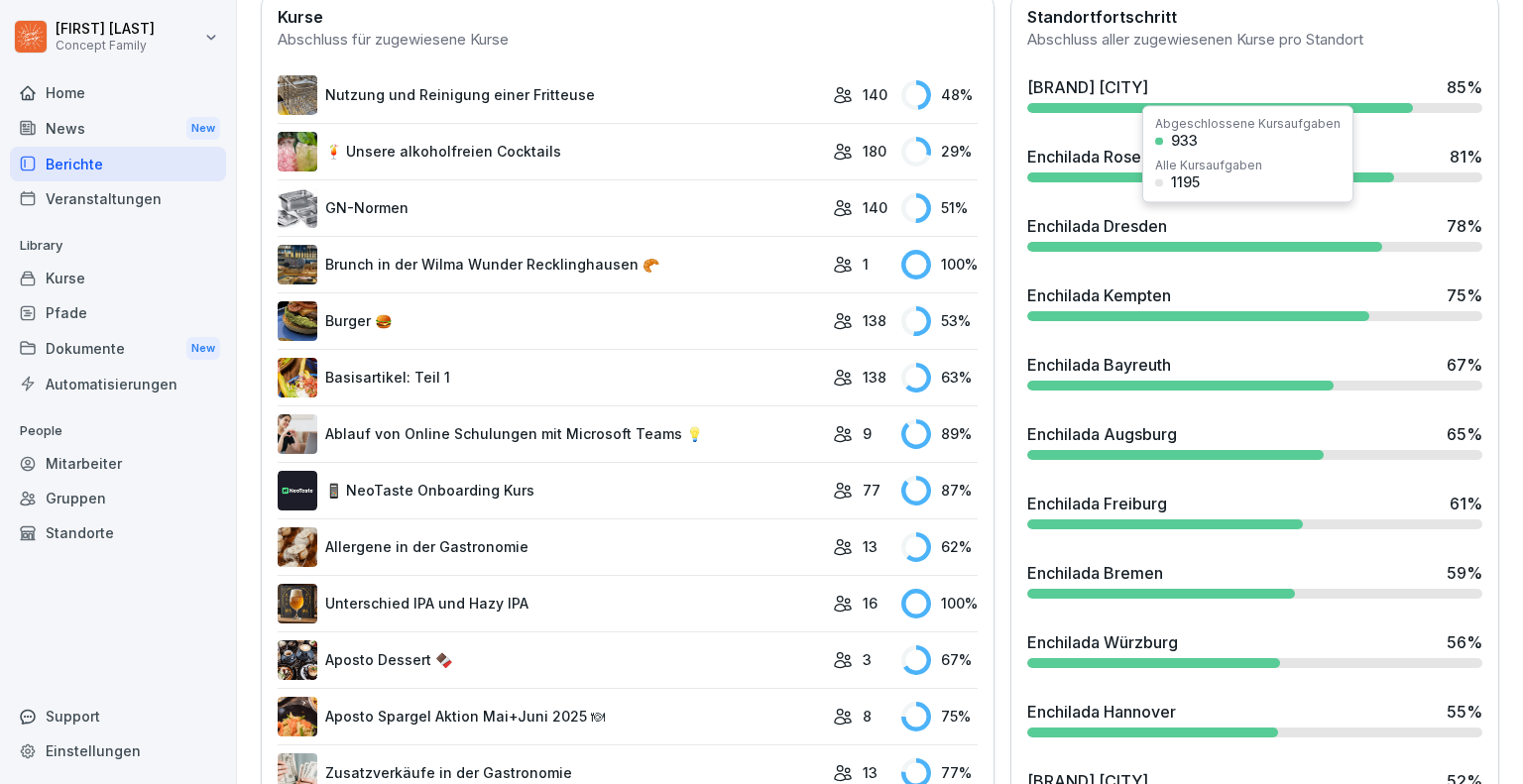 click on "Enchilada Dresden" at bounding box center (1097, 226) 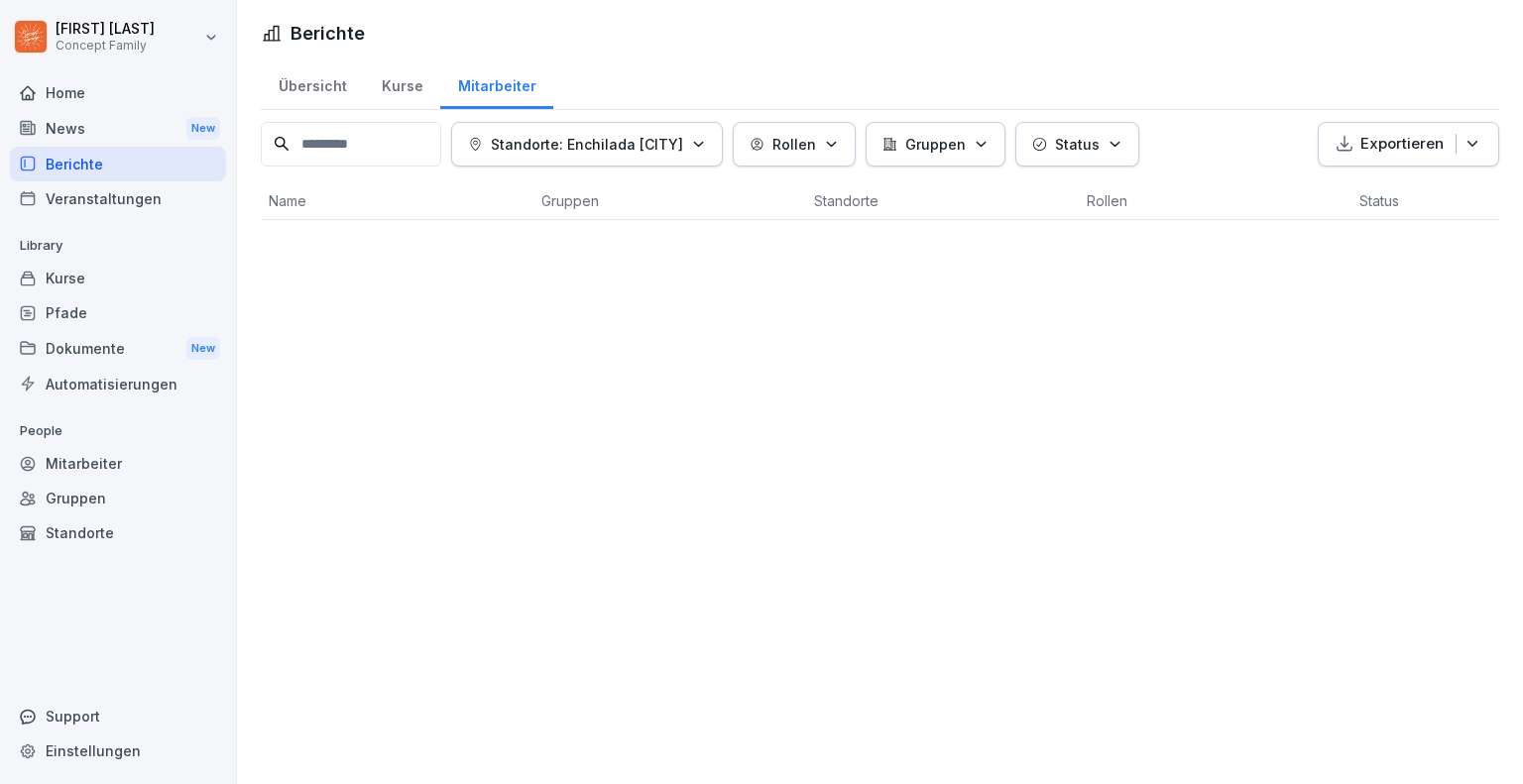scroll, scrollTop: 0, scrollLeft: 0, axis: both 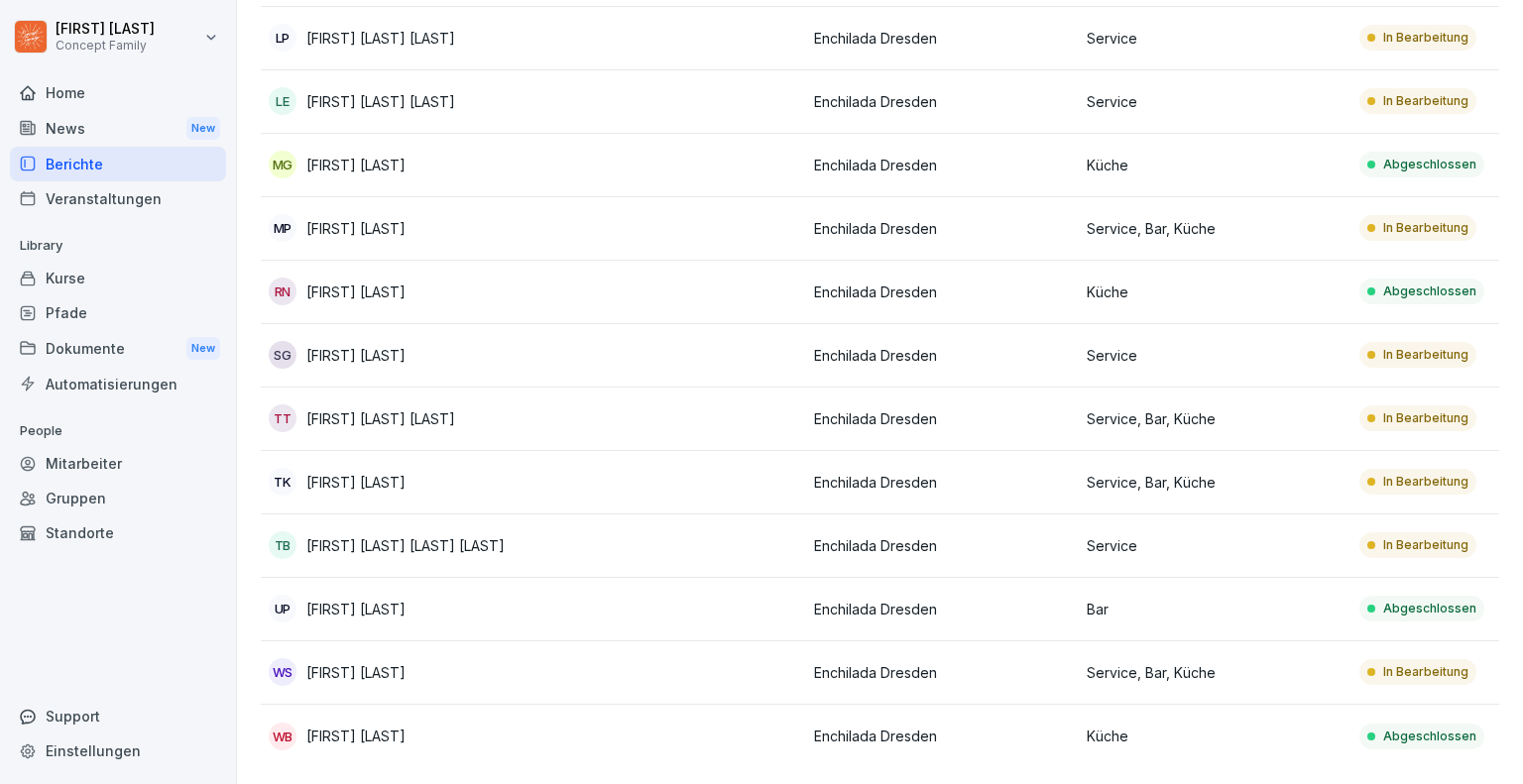 click on "TK Tobias Krüger" at bounding box center [397, 482] 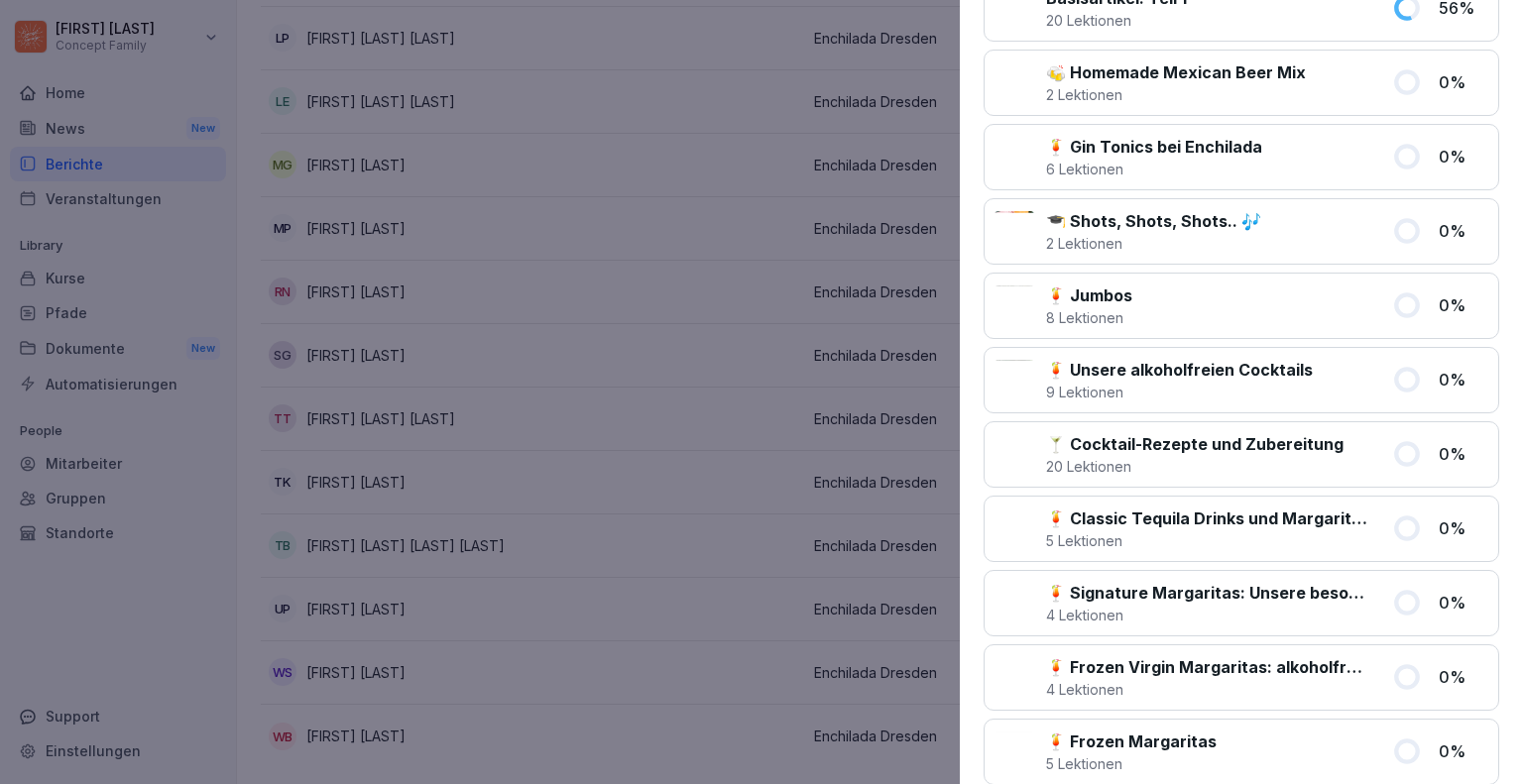 scroll, scrollTop: 1316, scrollLeft: 0, axis: vertical 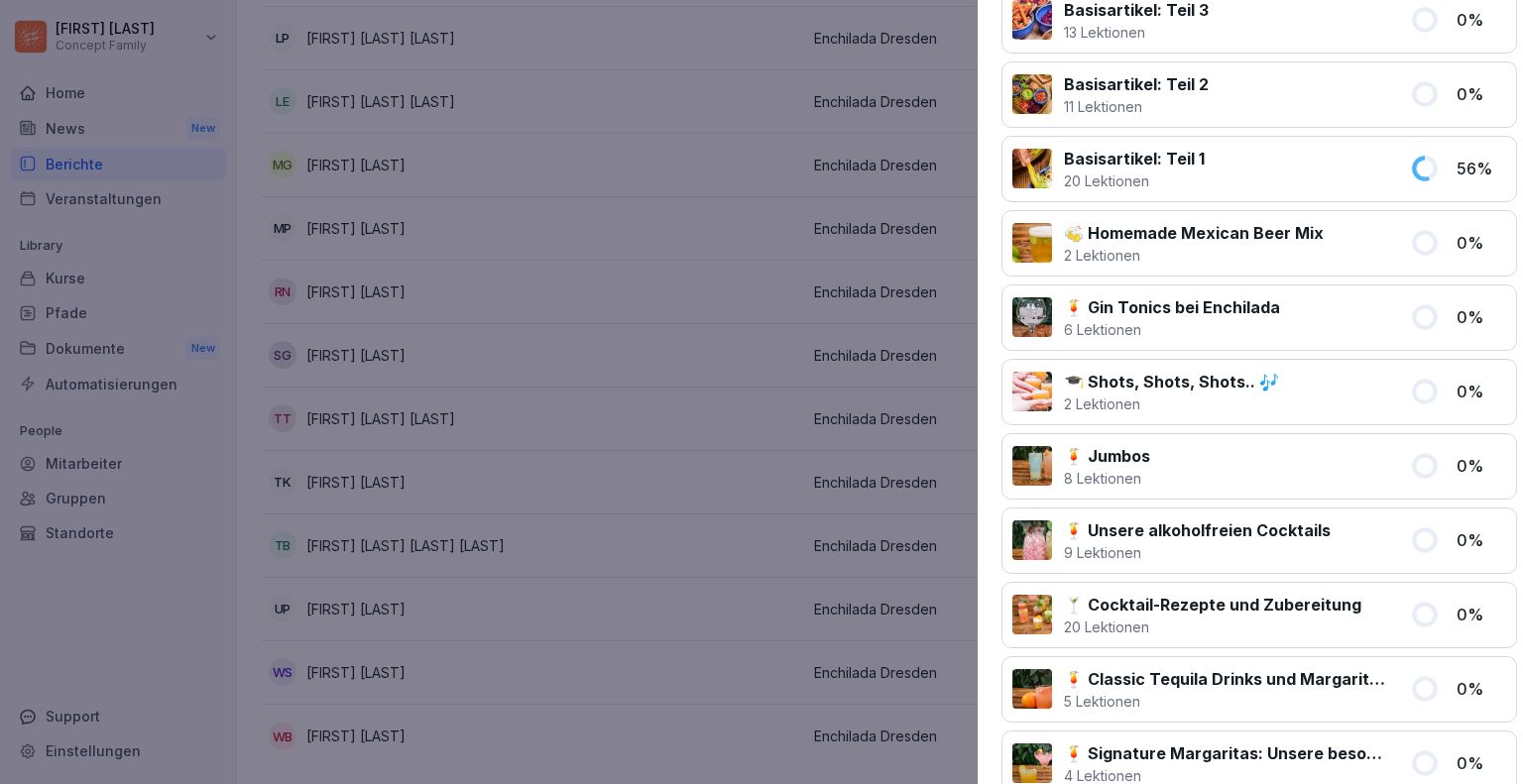 click at bounding box center (762, 392) 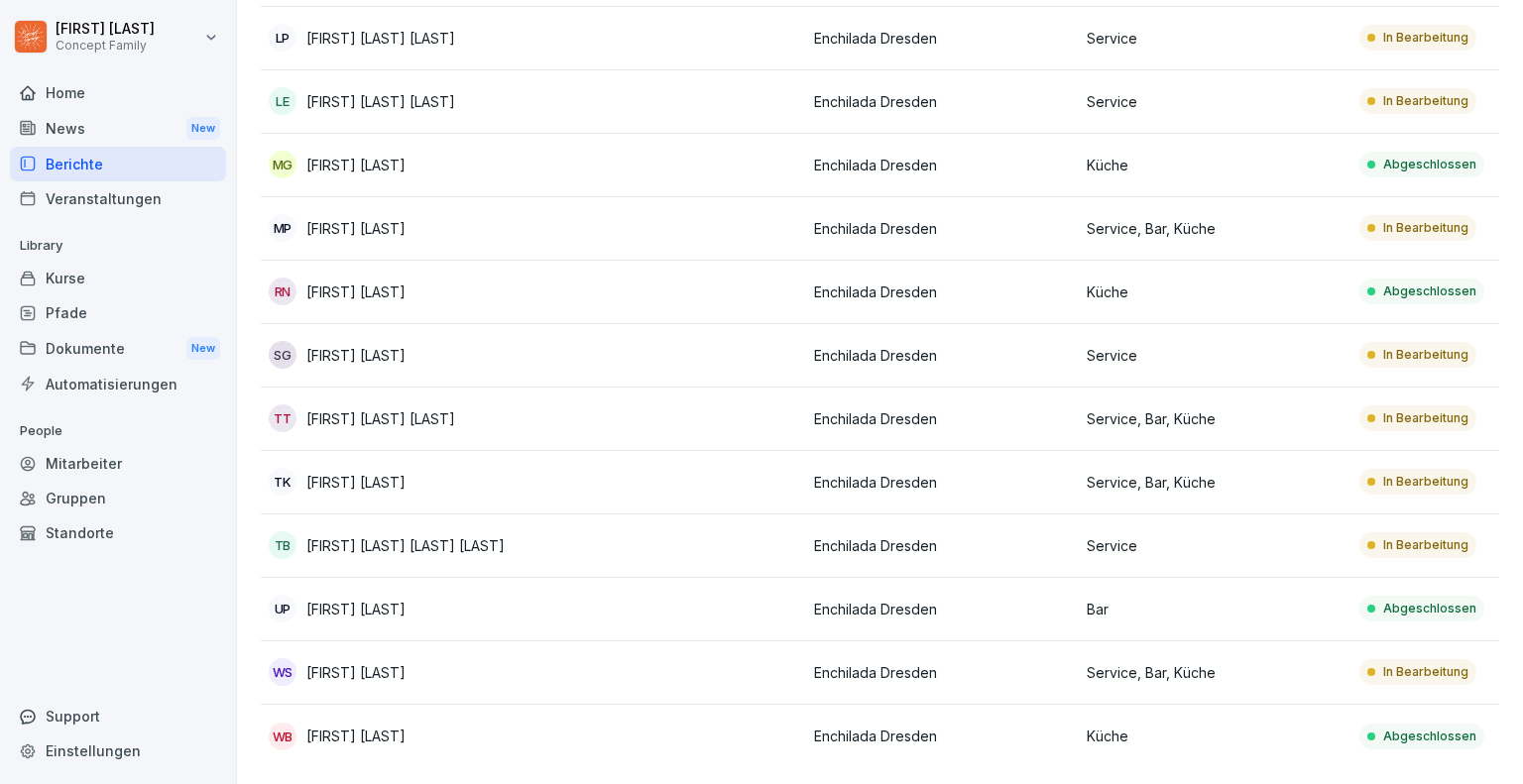 click on "[FIRST] [LAST] [LAST] [LAST]" at bounding box center [406, 545] 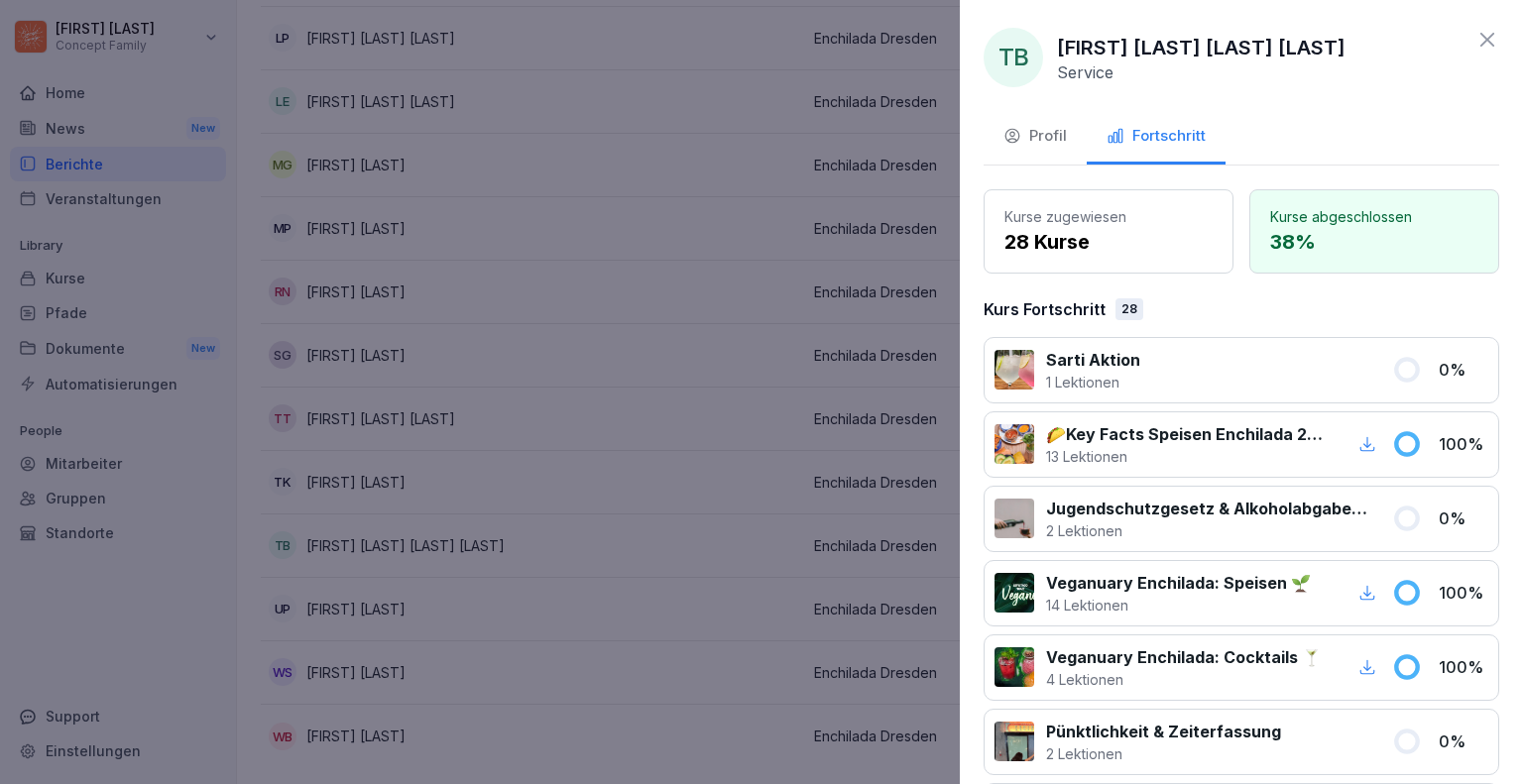 click at bounding box center [762, 392] 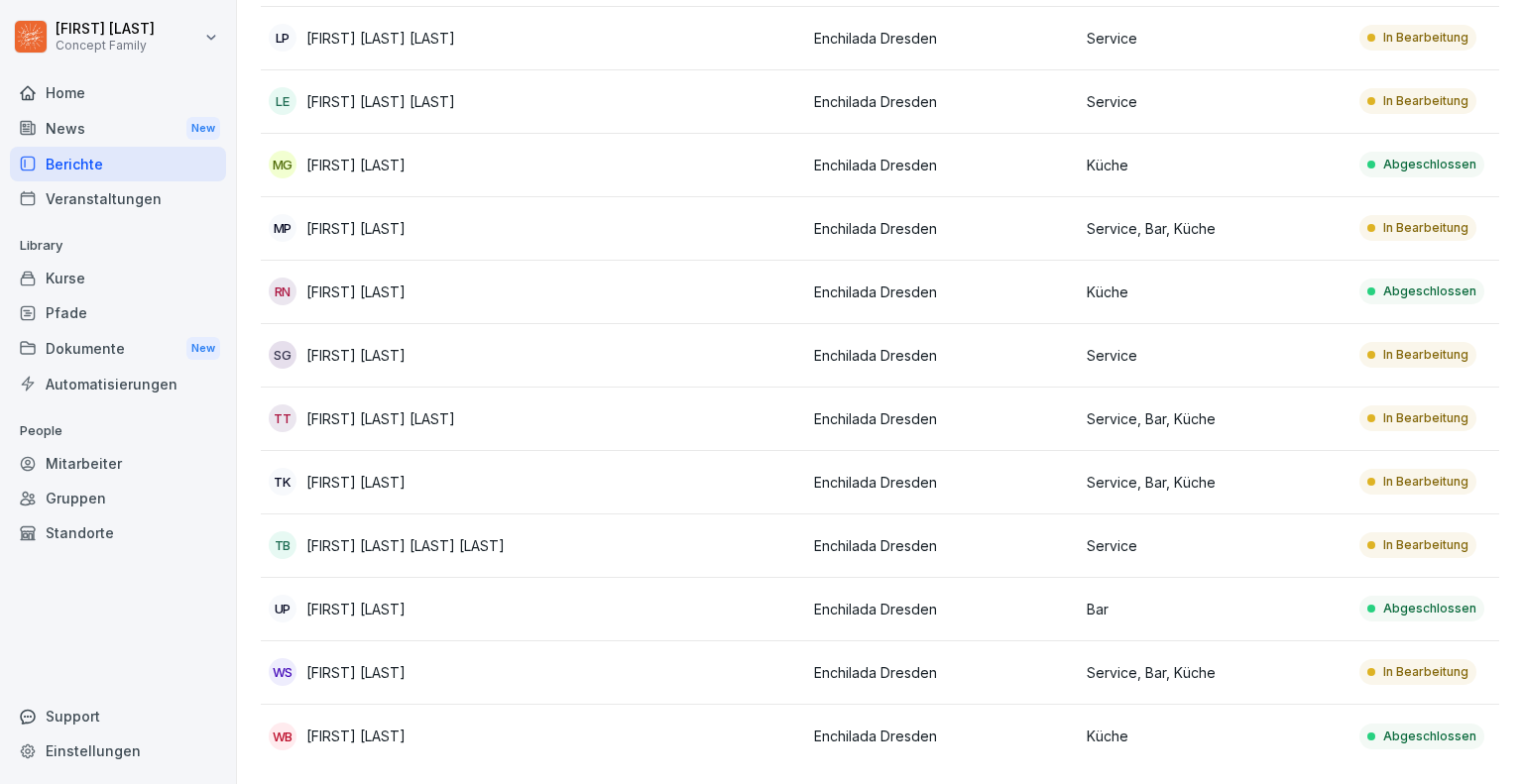 click on "TK Tobias Krüger" at bounding box center (397, 482) 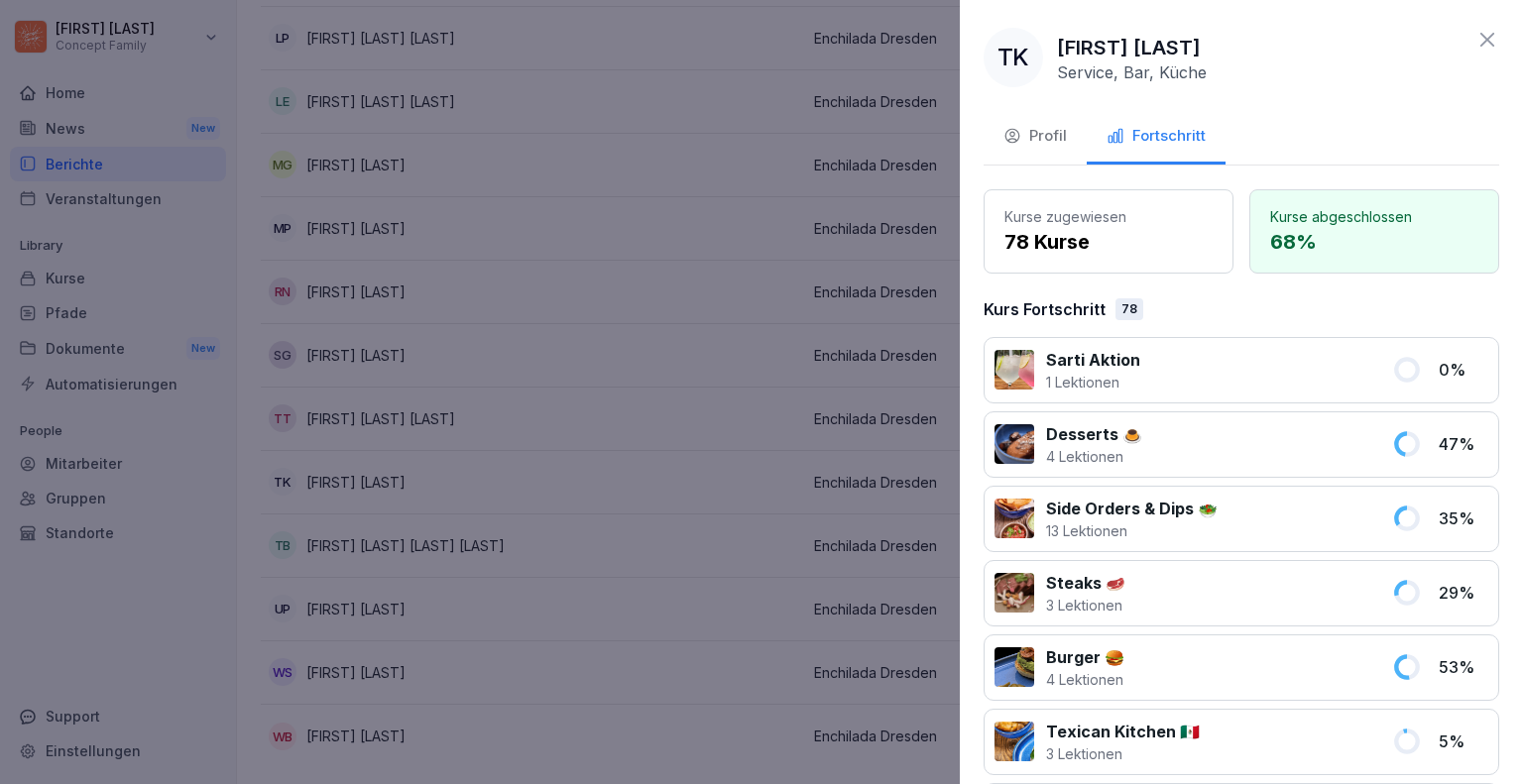 click at bounding box center (762, 392) 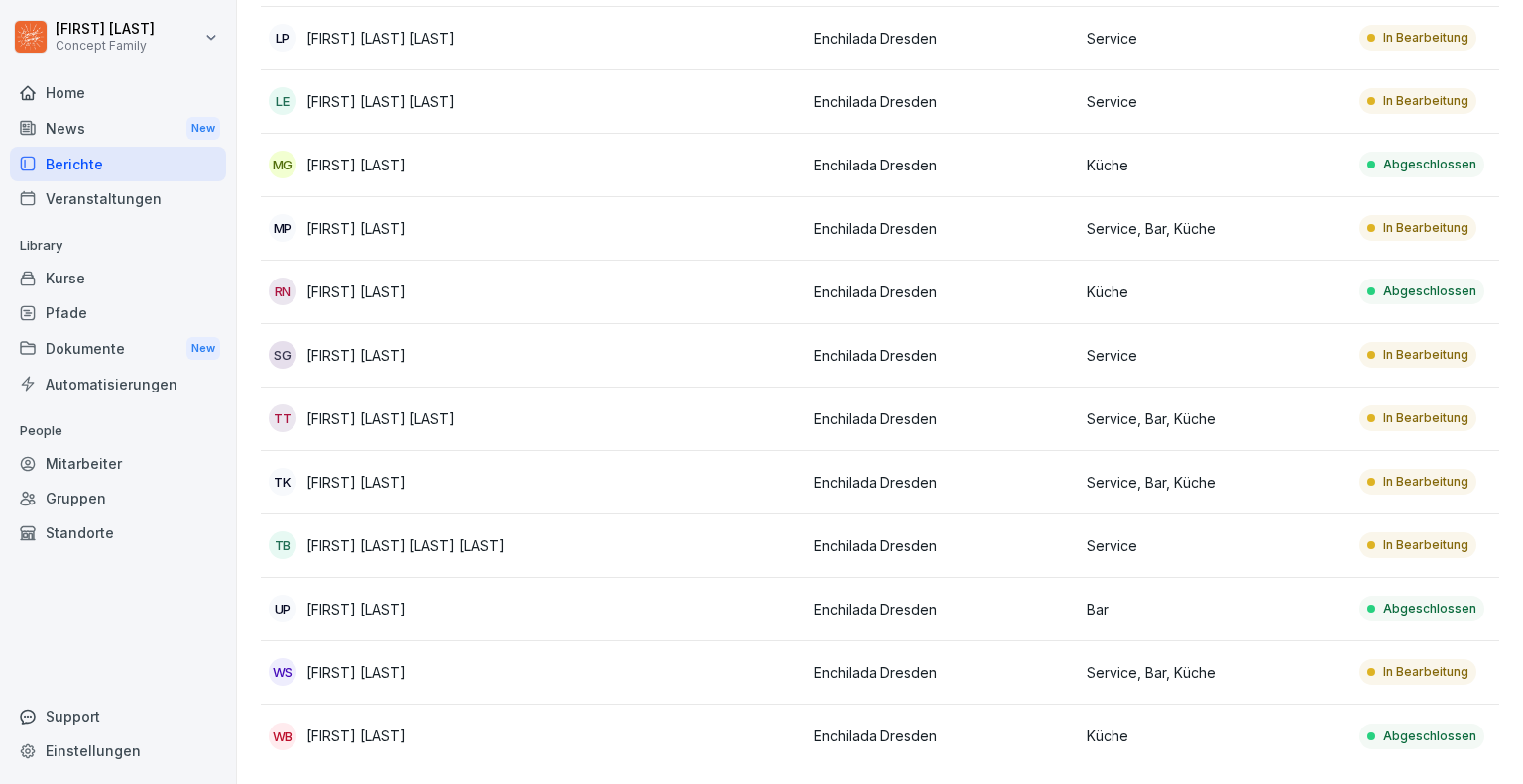click on "WS Willy Schwenke" at bounding box center [397, 673] 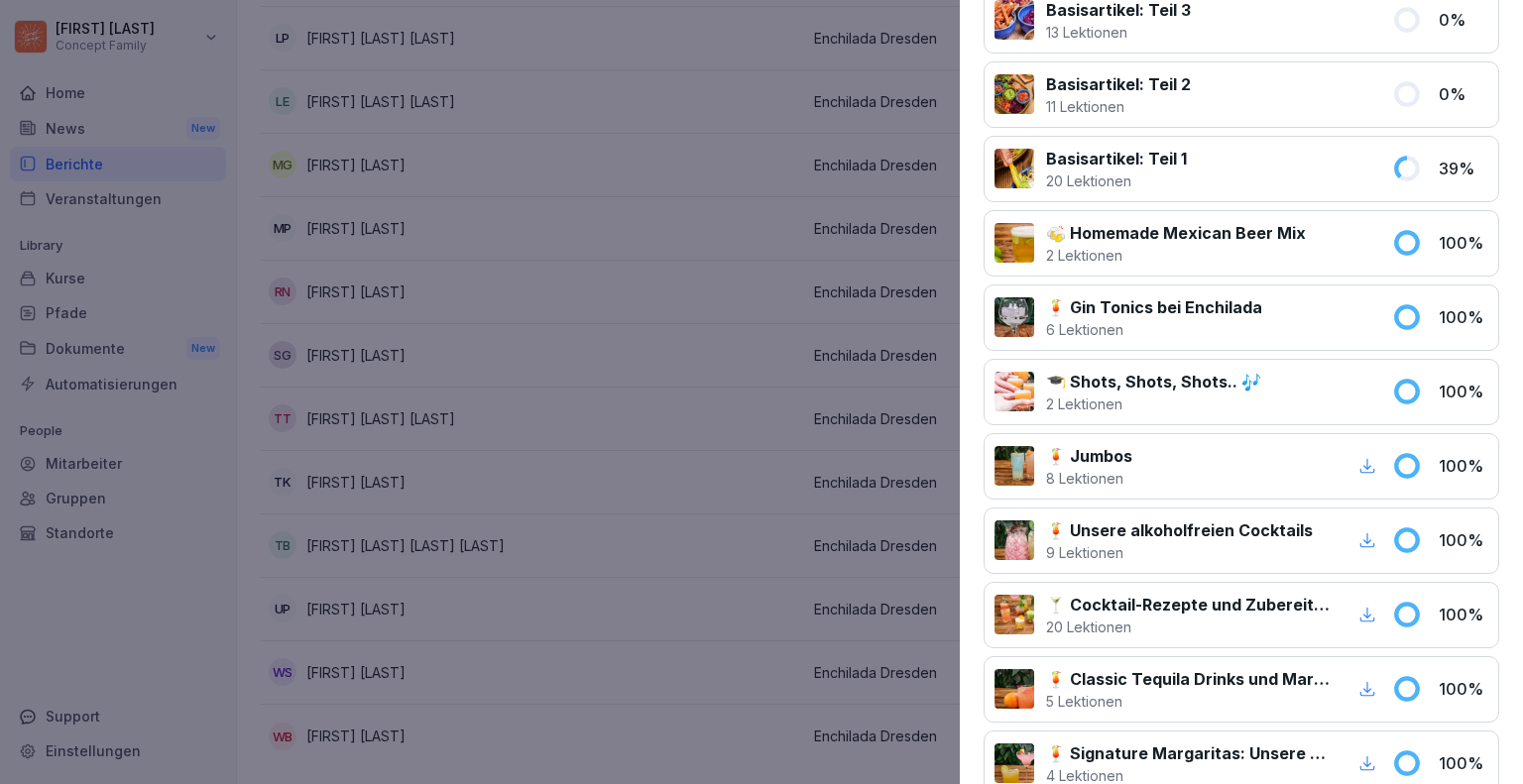 scroll, scrollTop: 1316, scrollLeft: 0, axis: vertical 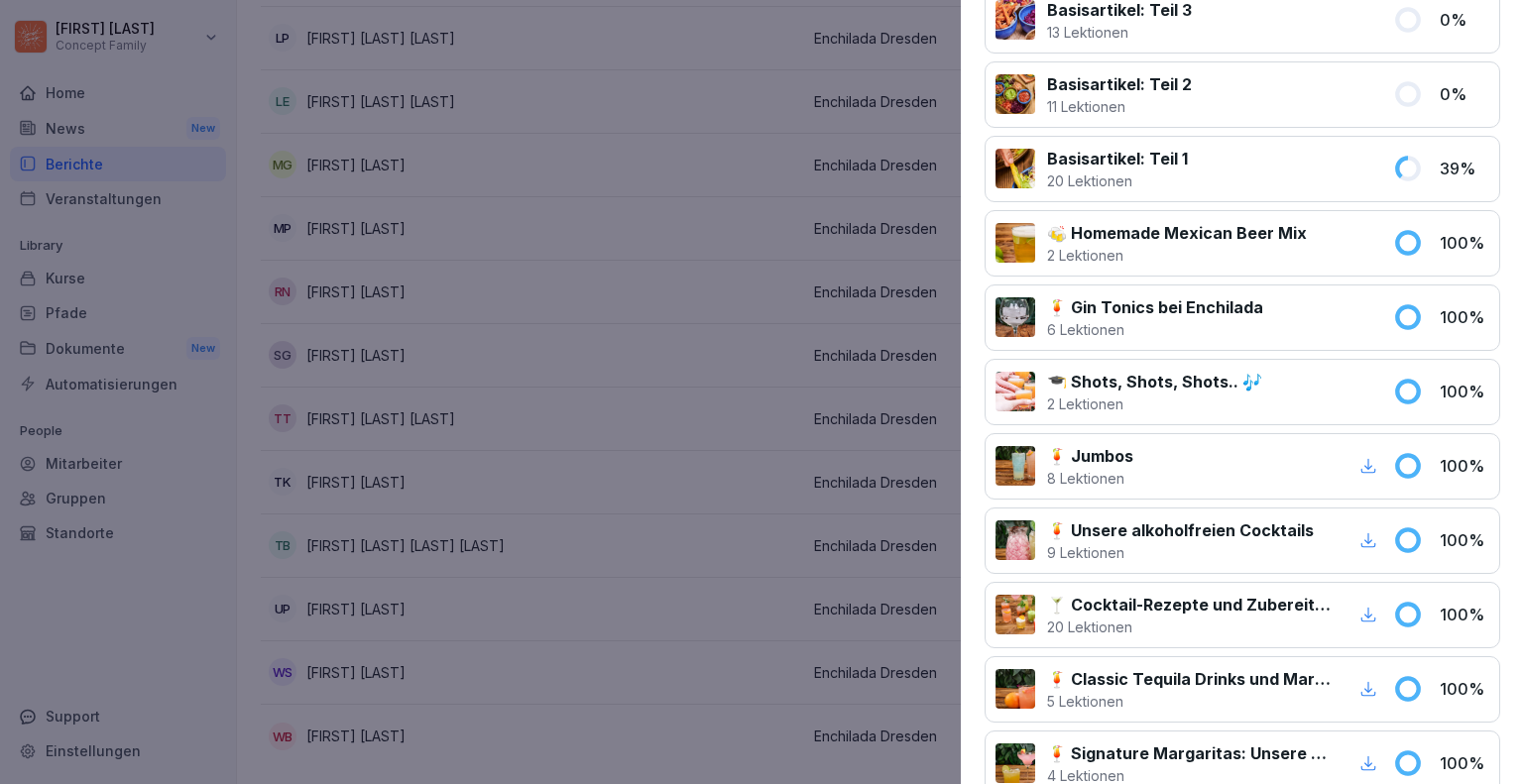 click at bounding box center (762, 392) 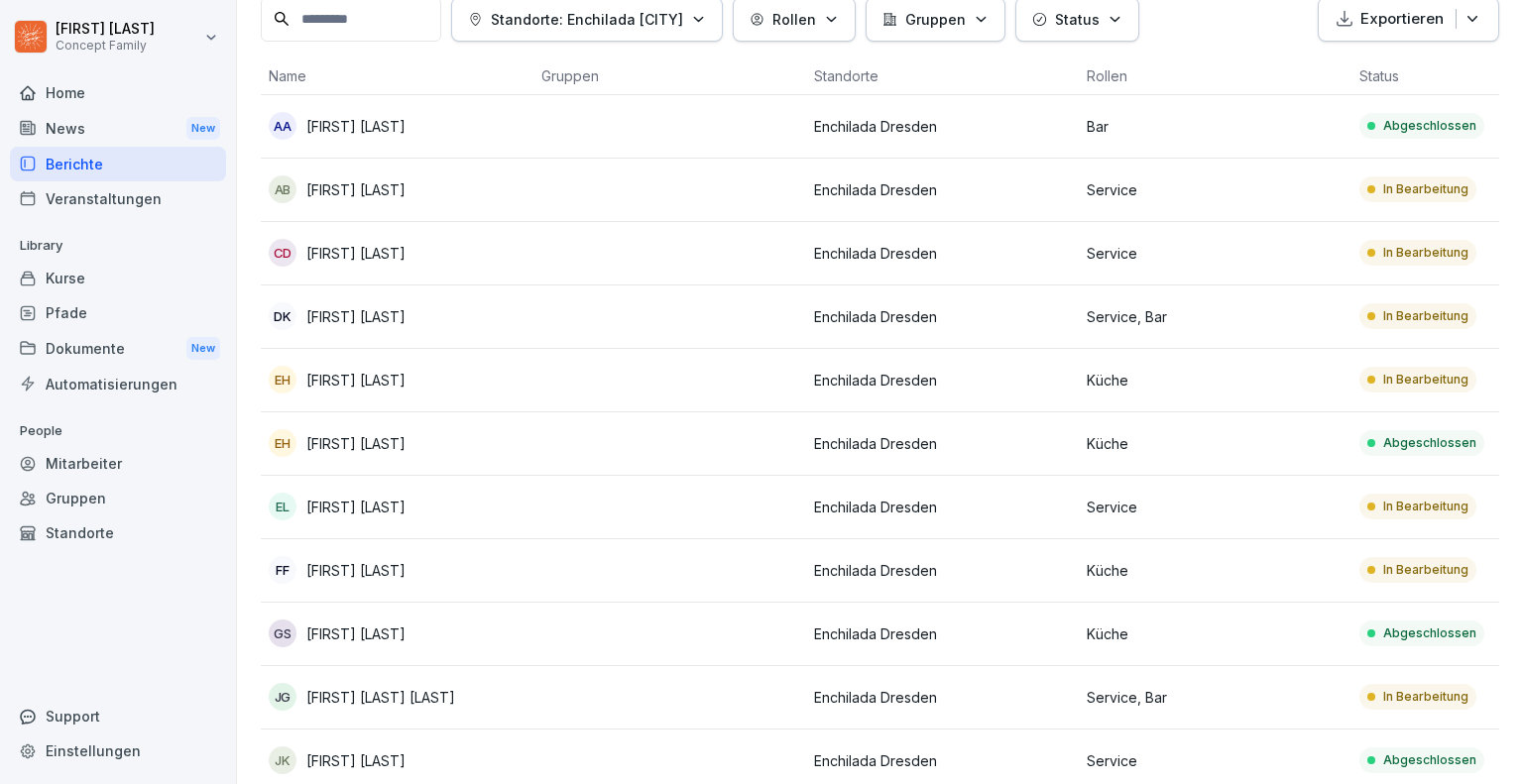 scroll, scrollTop: 0, scrollLeft: 0, axis: both 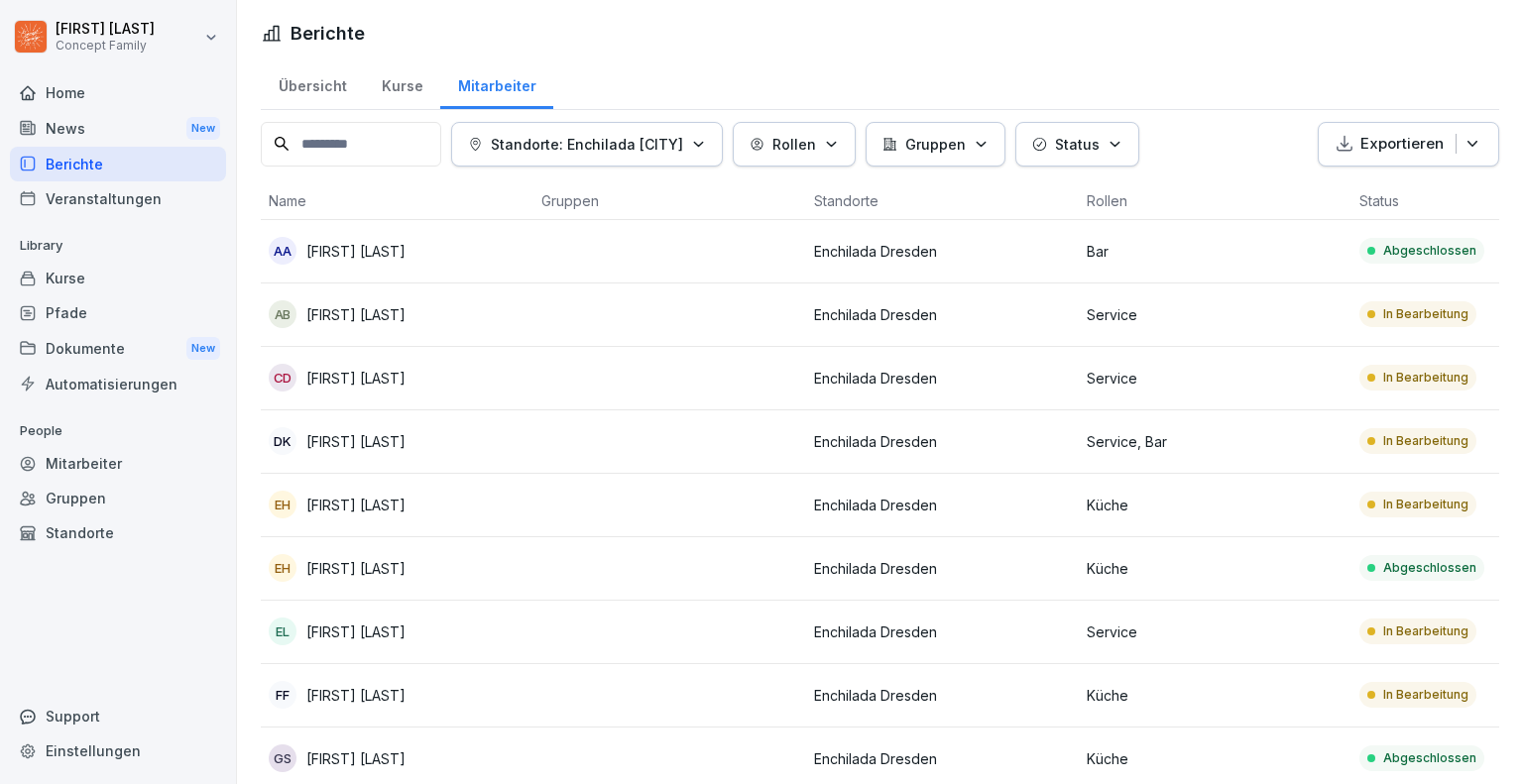 click on "Berichte" at bounding box center [118, 164] 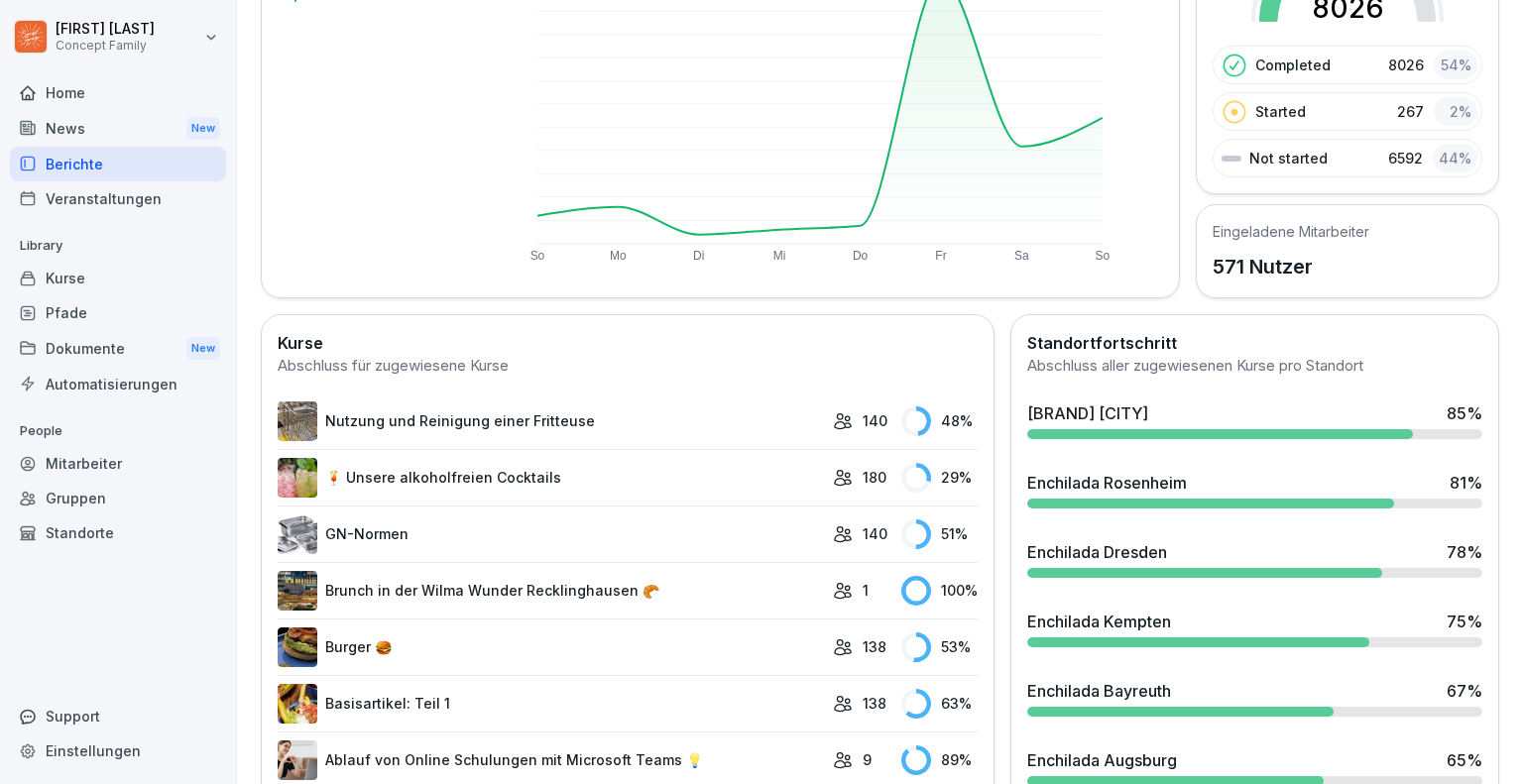 scroll, scrollTop: 262, scrollLeft: 0, axis: vertical 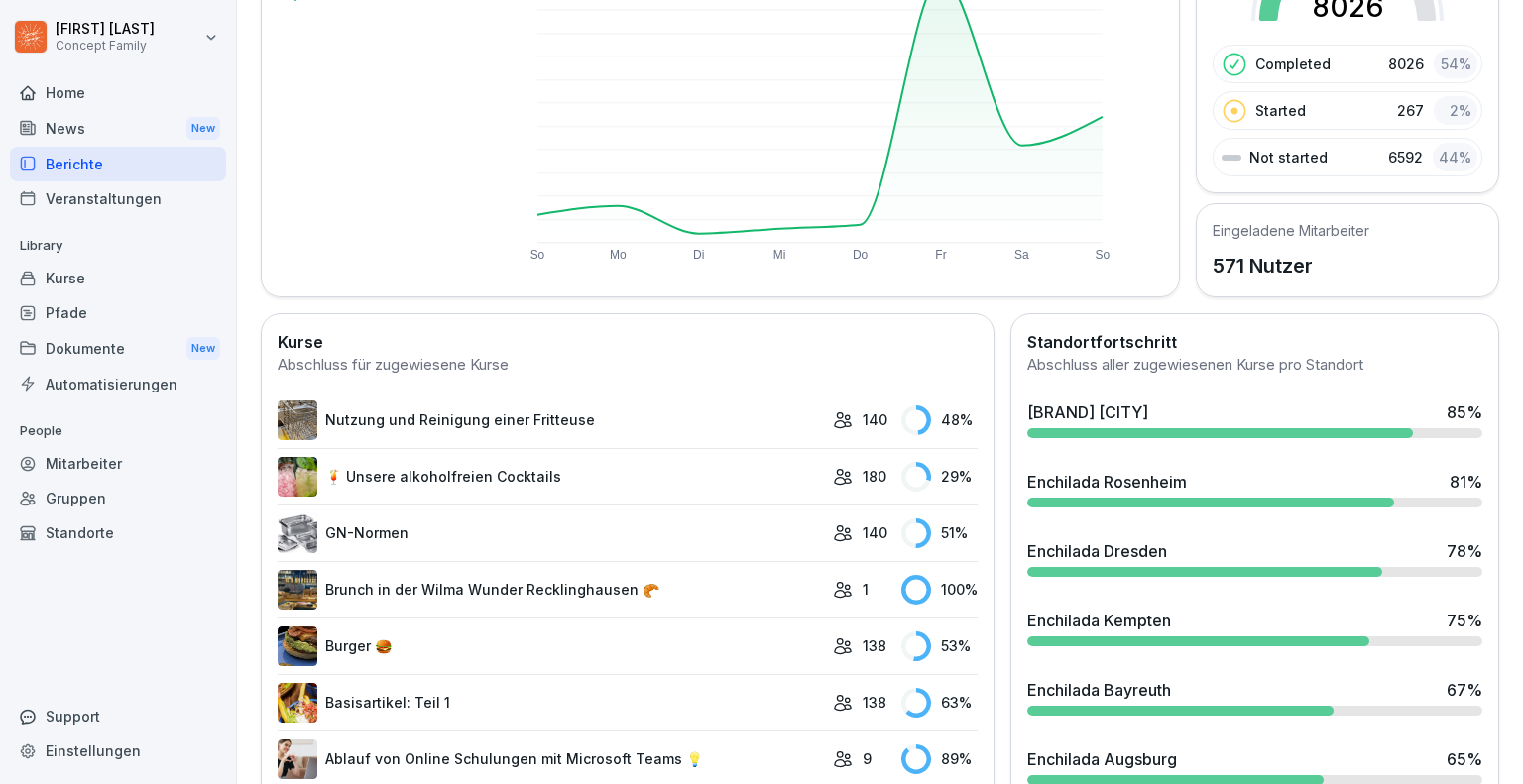 click on "Enchilada Dresden" at bounding box center (1097, 551) 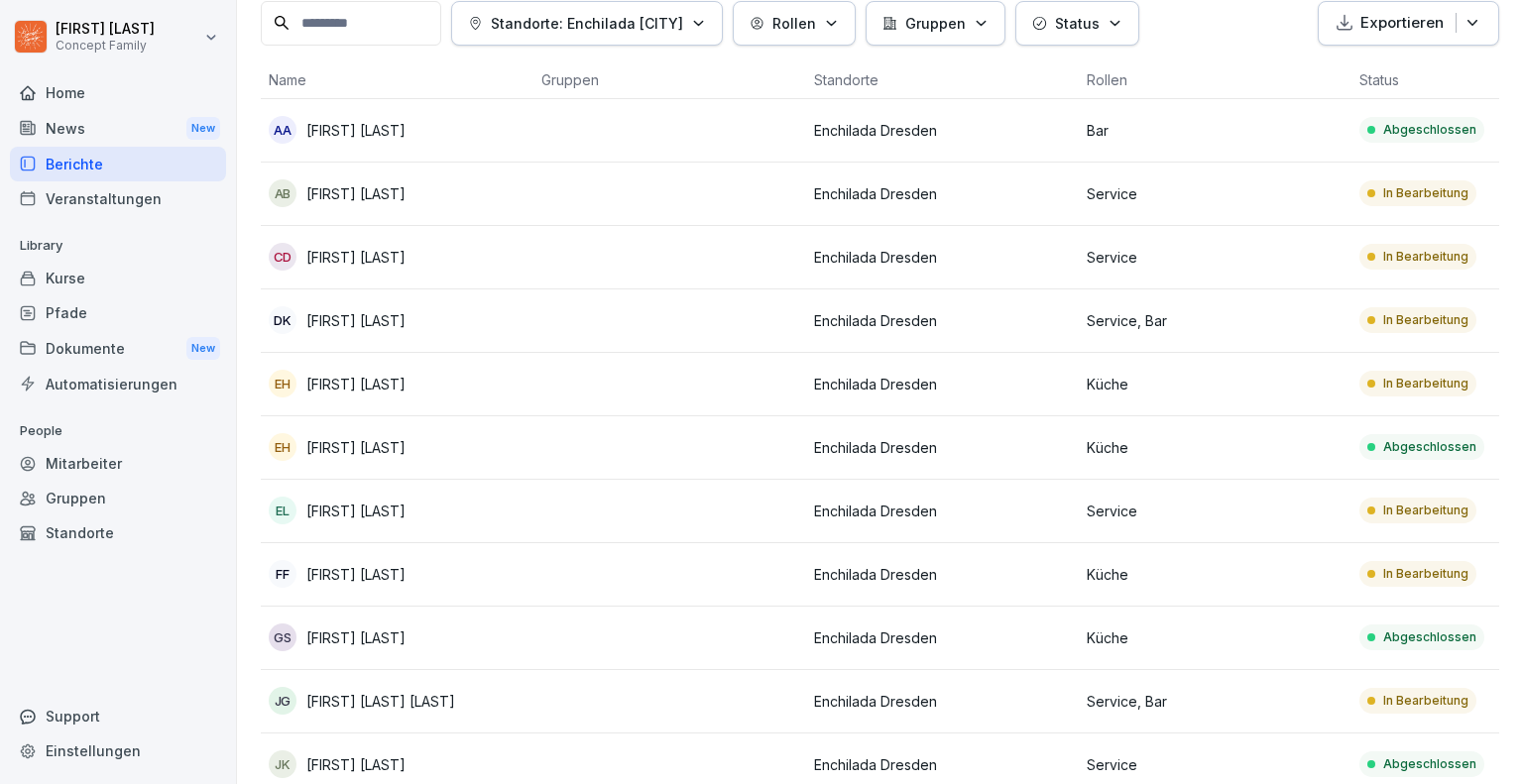 click at bounding box center (669, 321) 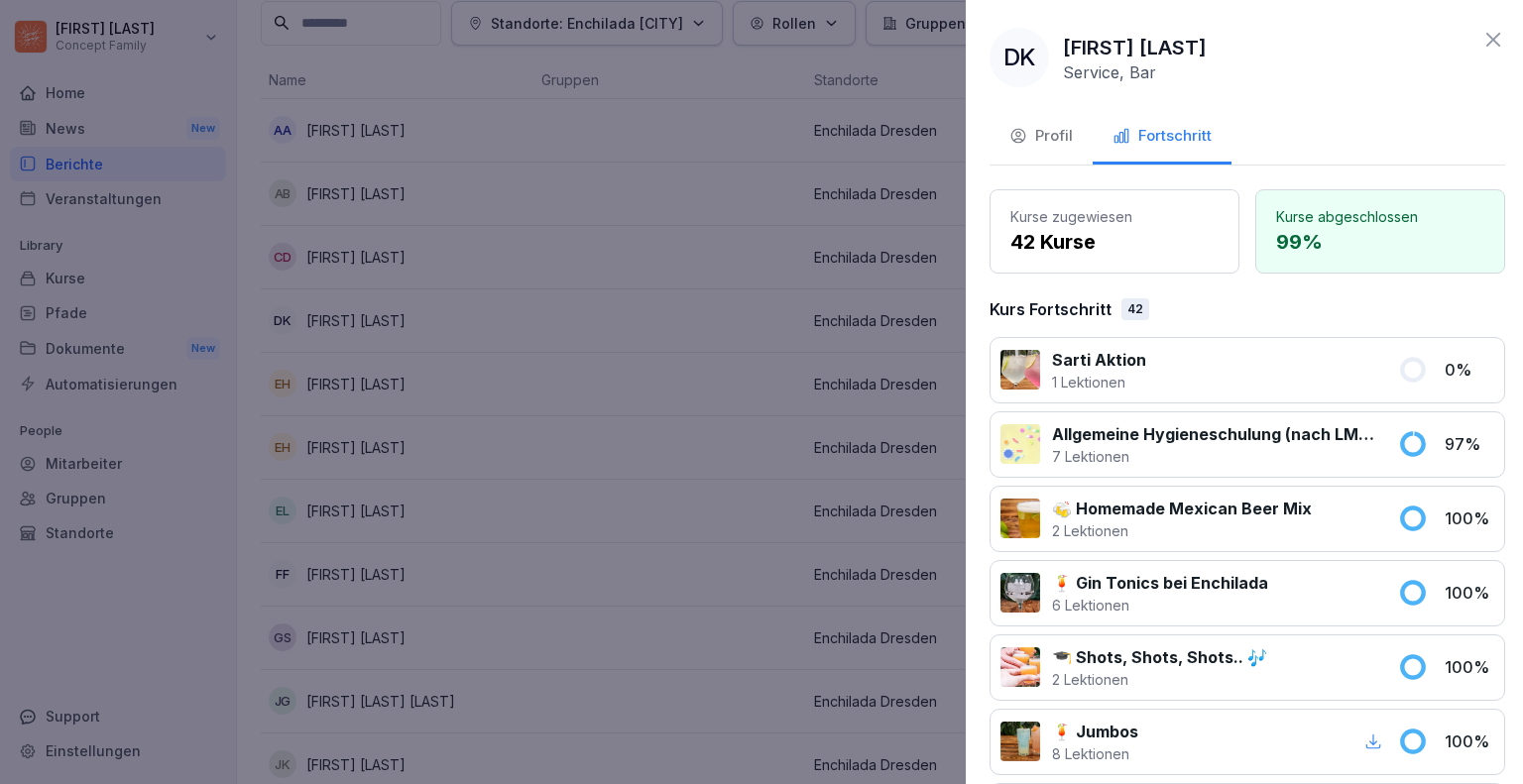 click at bounding box center [762, 392] 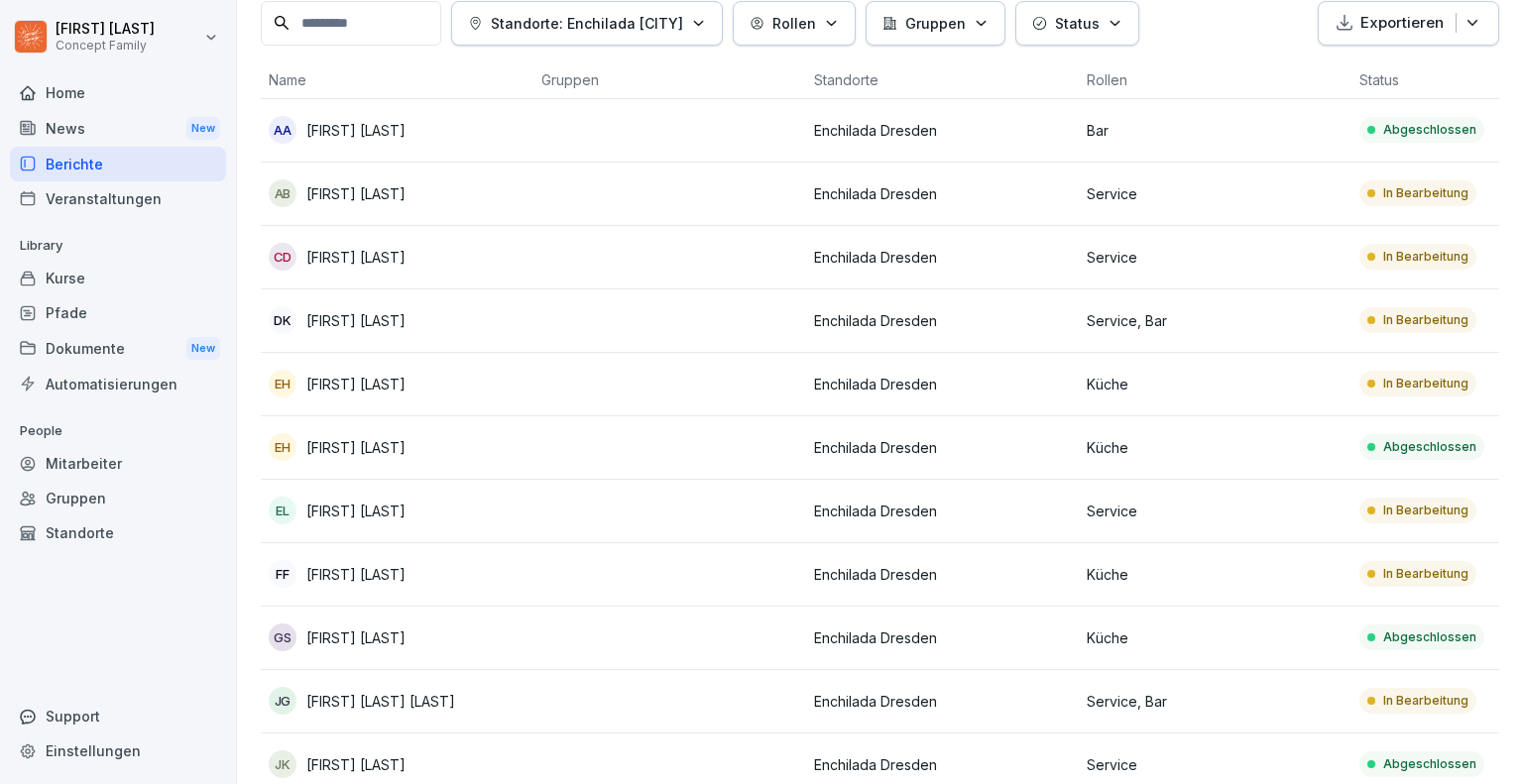 click on "EL Eva Lindt" at bounding box center (397, 510) 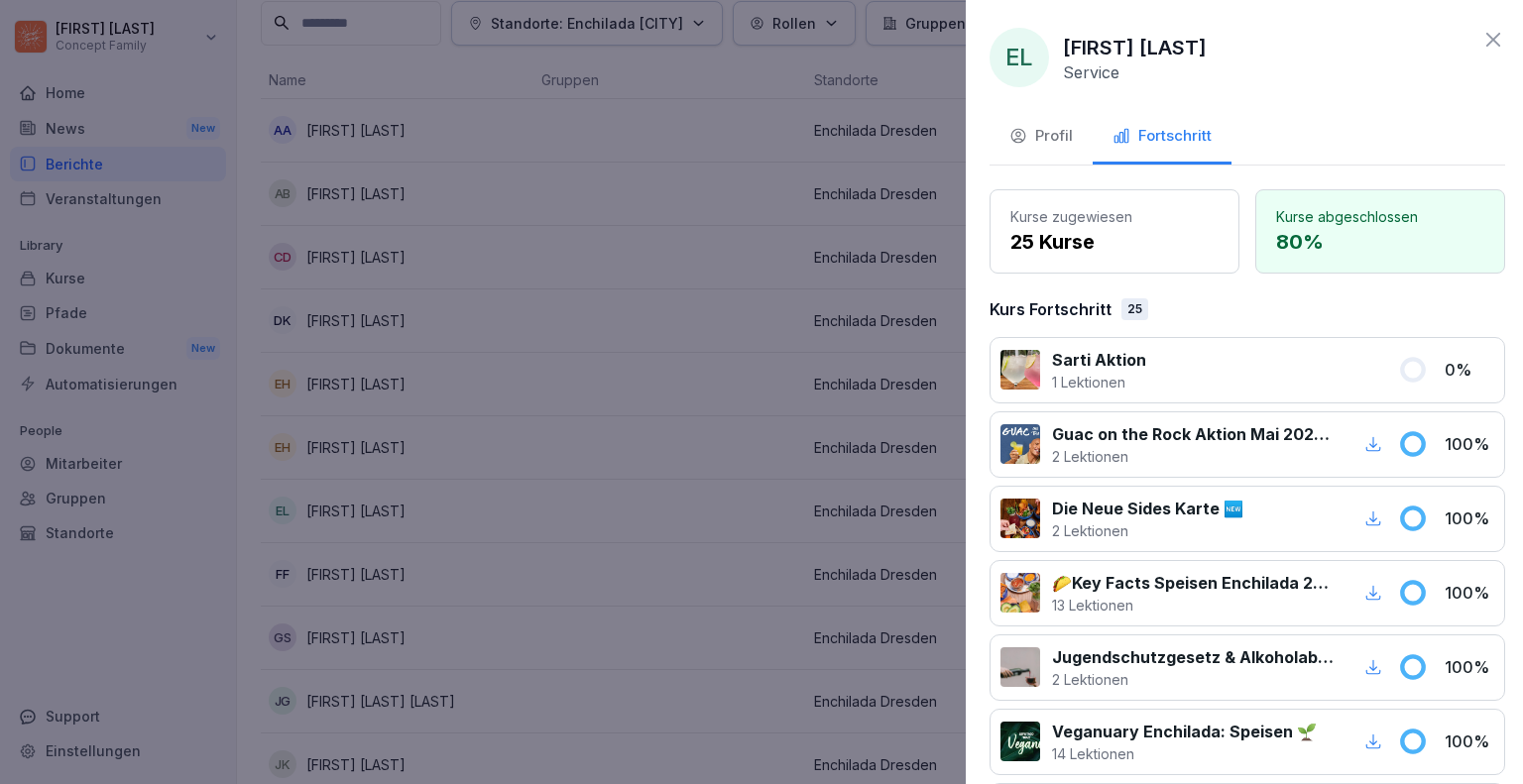 click at bounding box center [762, 392] 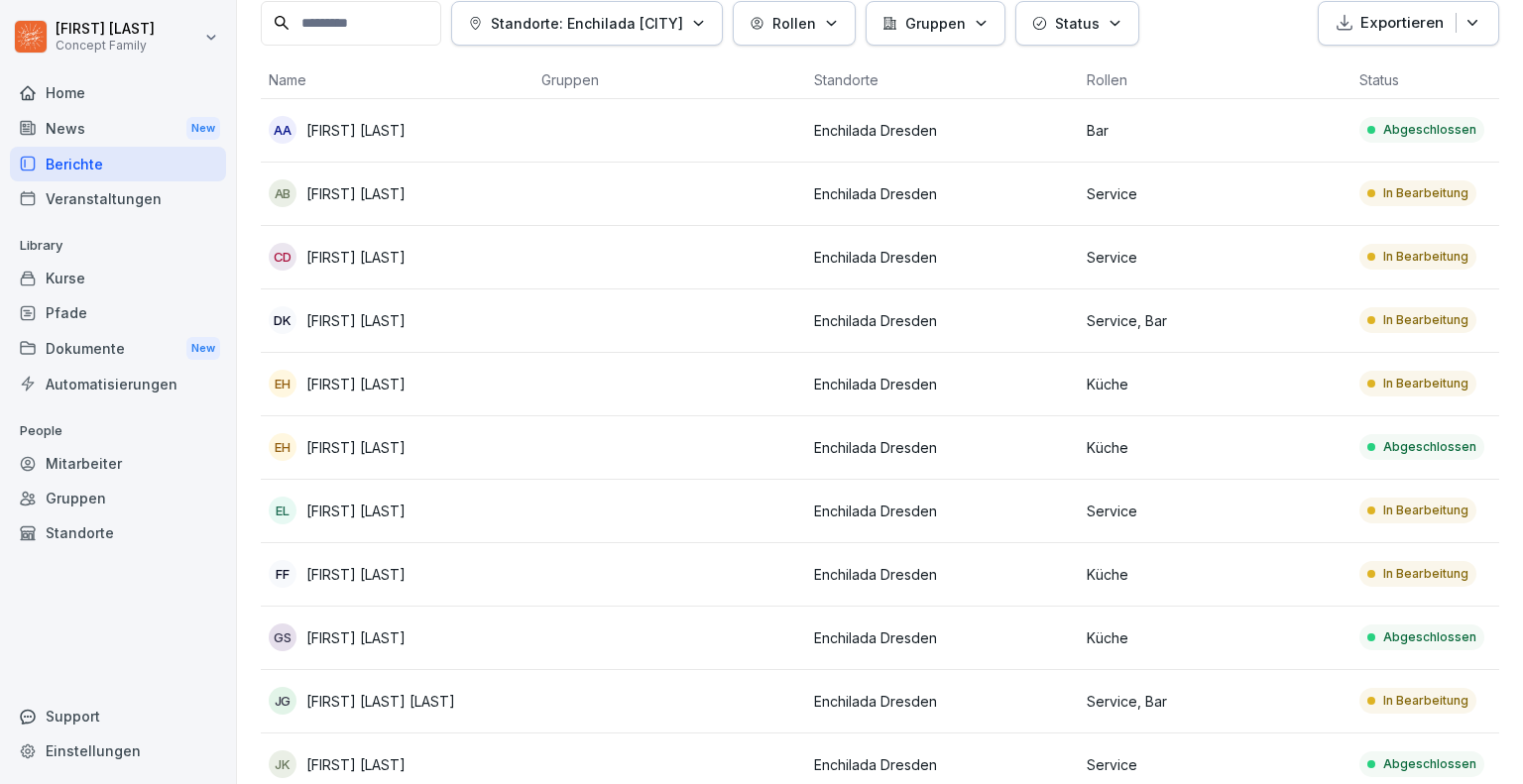 click at bounding box center [669, 194] 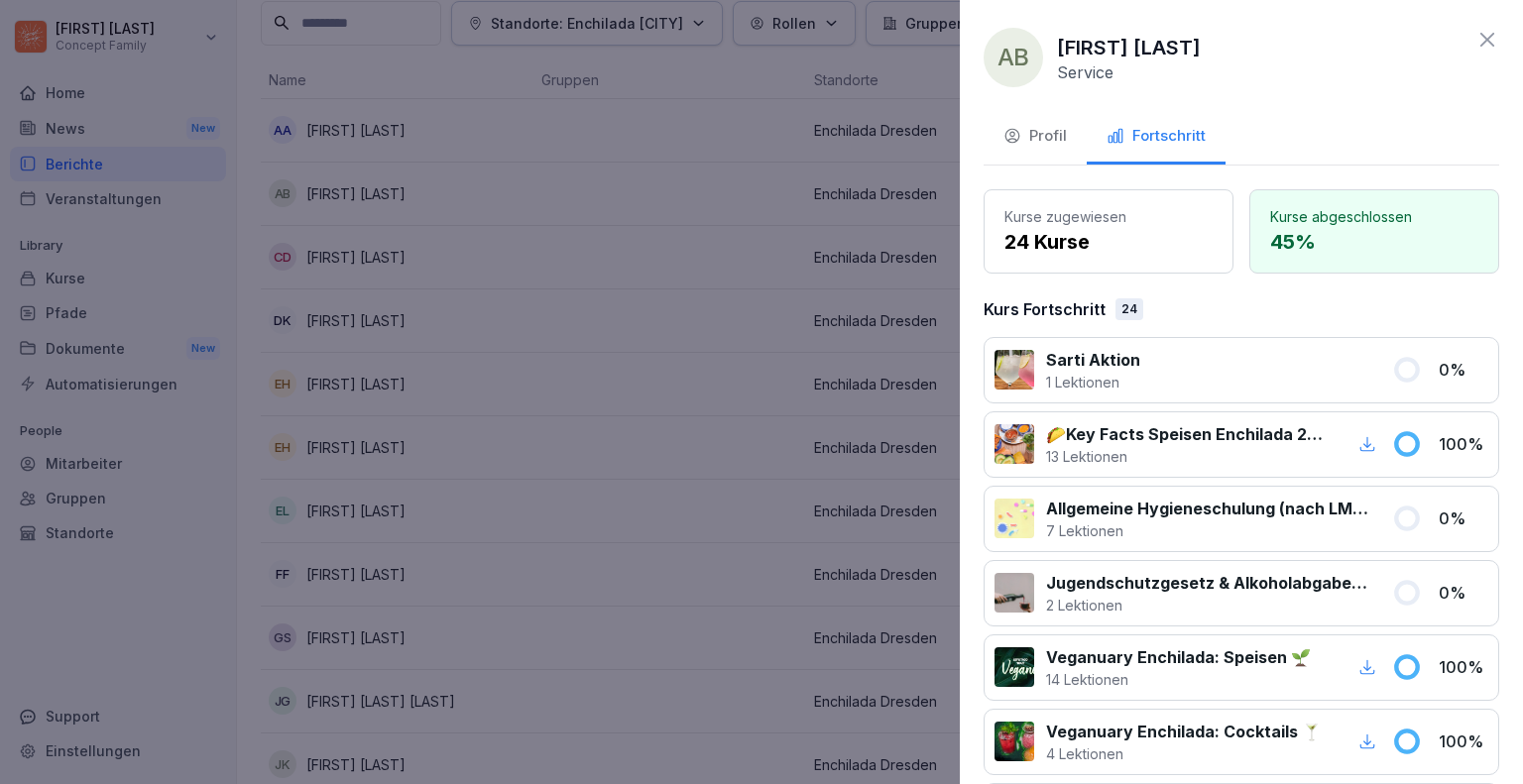 click at bounding box center [762, 392] 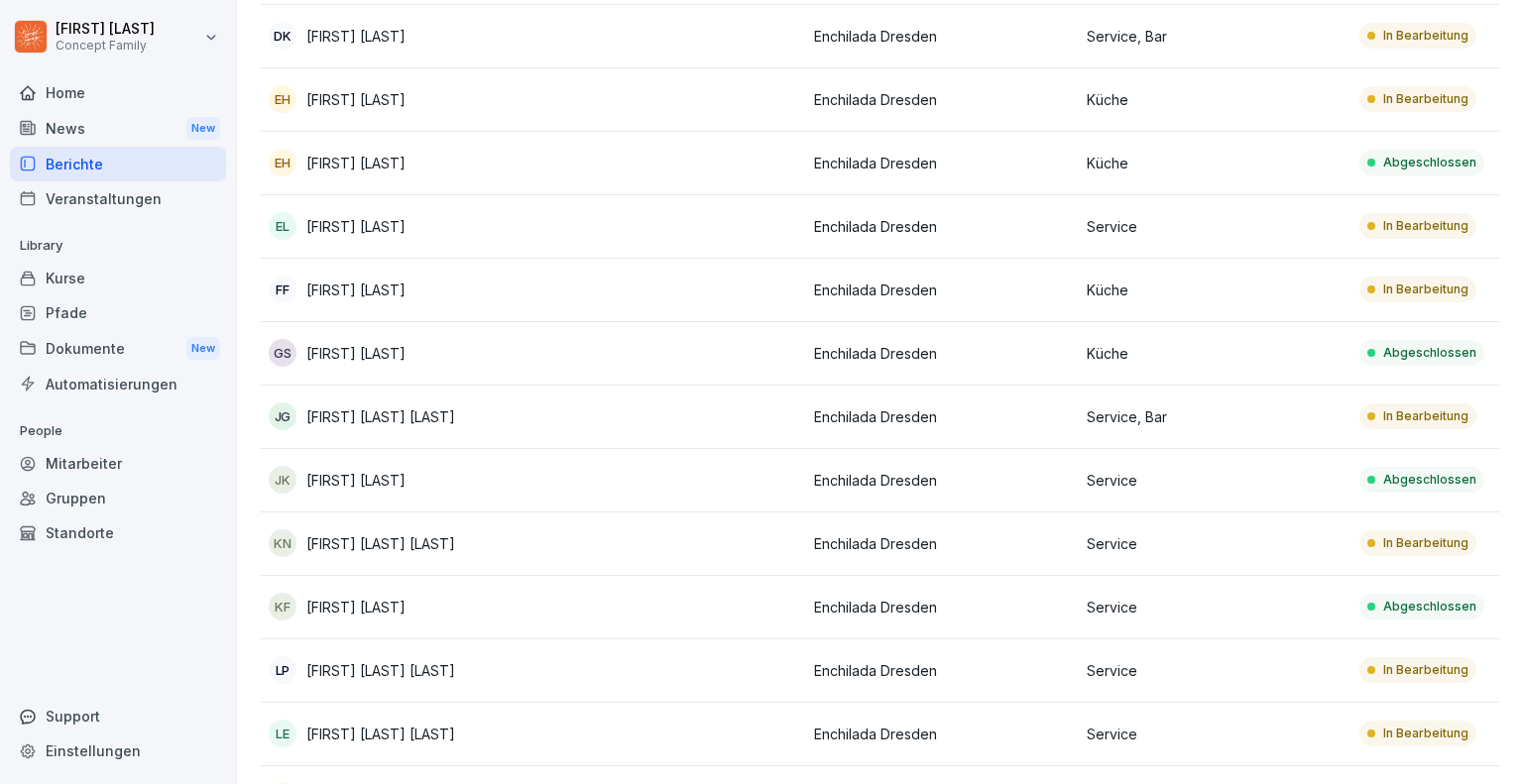scroll, scrollTop: 406, scrollLeft: 0, axis: vertical 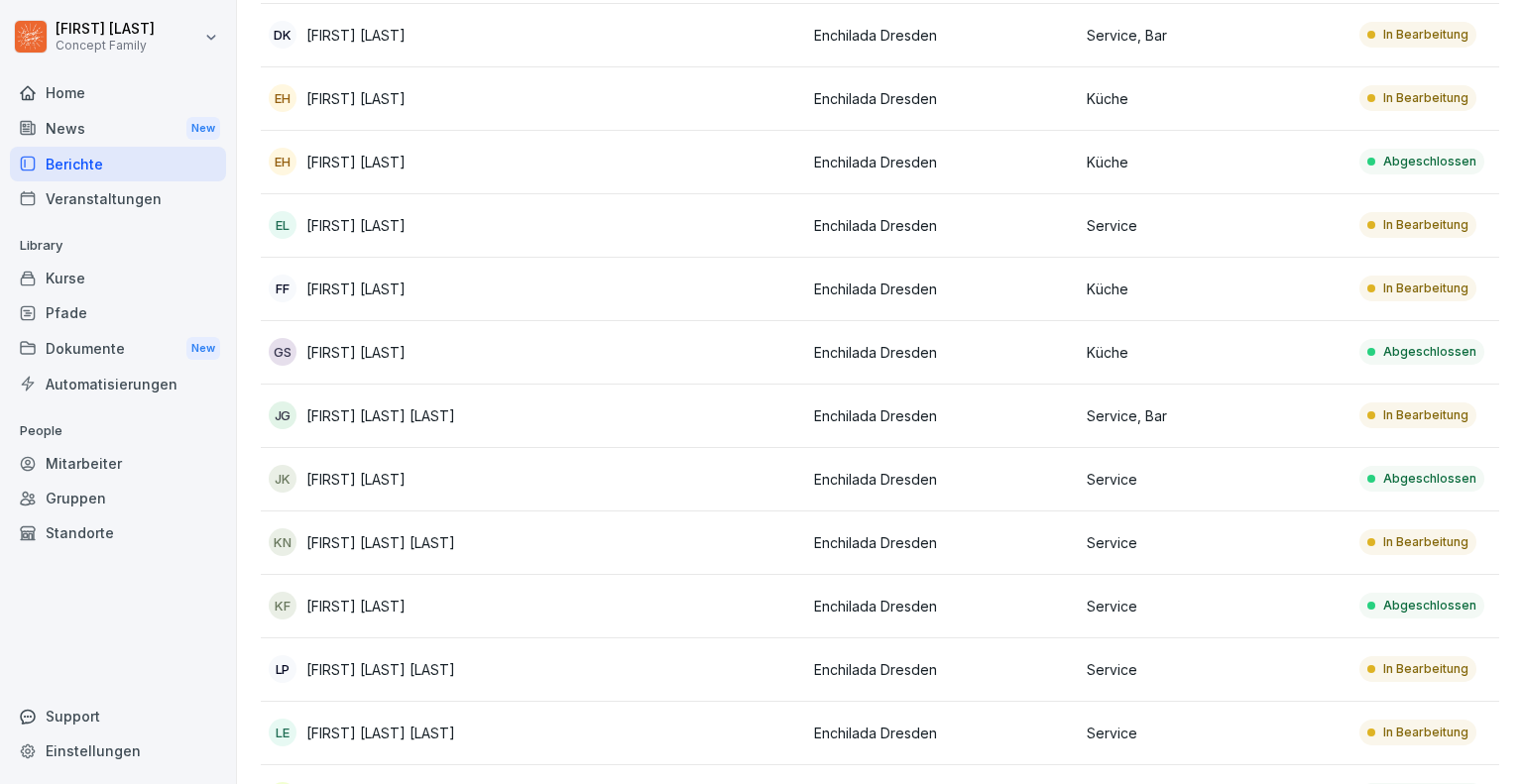 click on "JG Jacky Enrico Göckeritz" at bounding box center [397, 416] 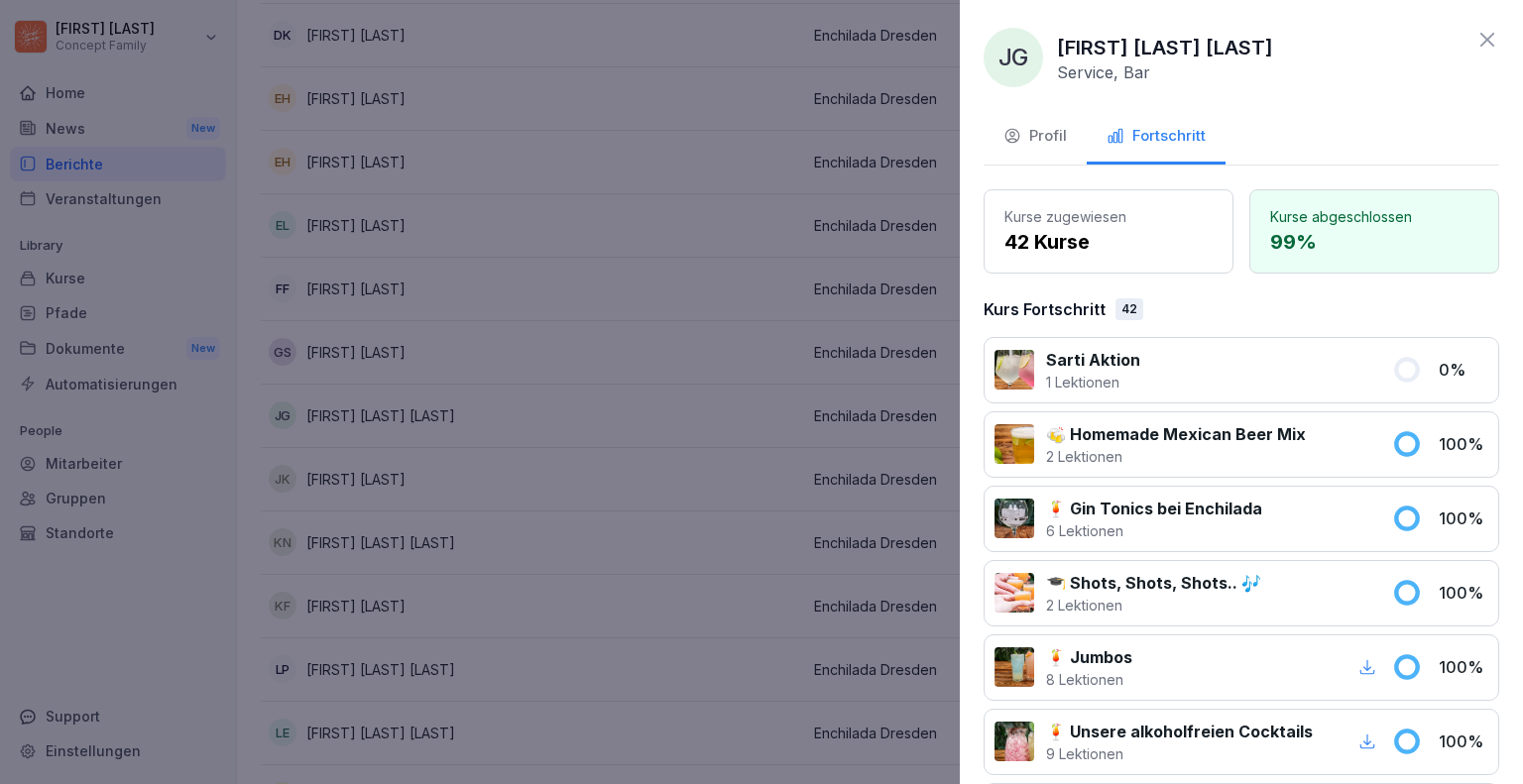 click at bounding box center [762, 392] 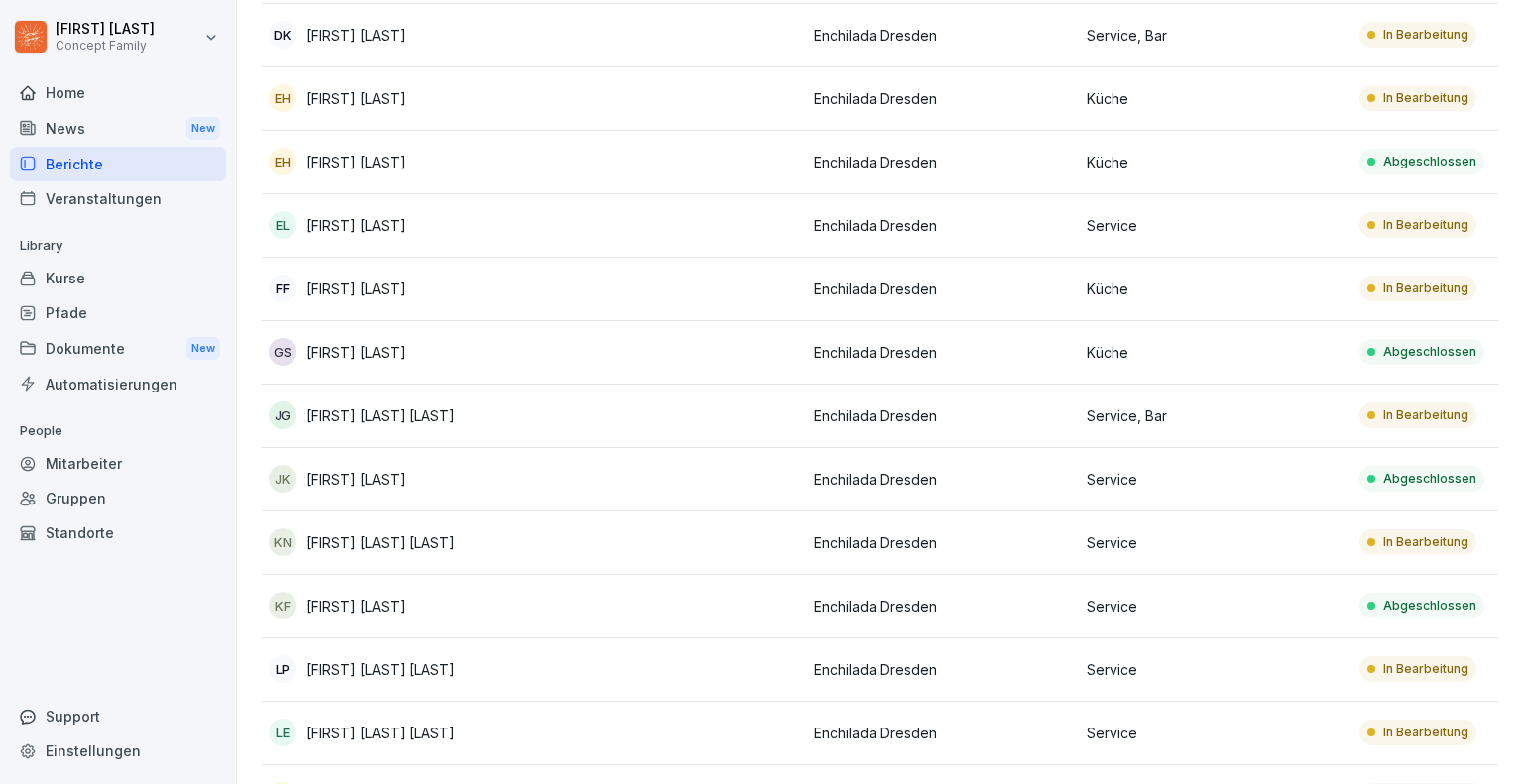 click on "JK Jessica Krajak" at bounding box center [397, 480] 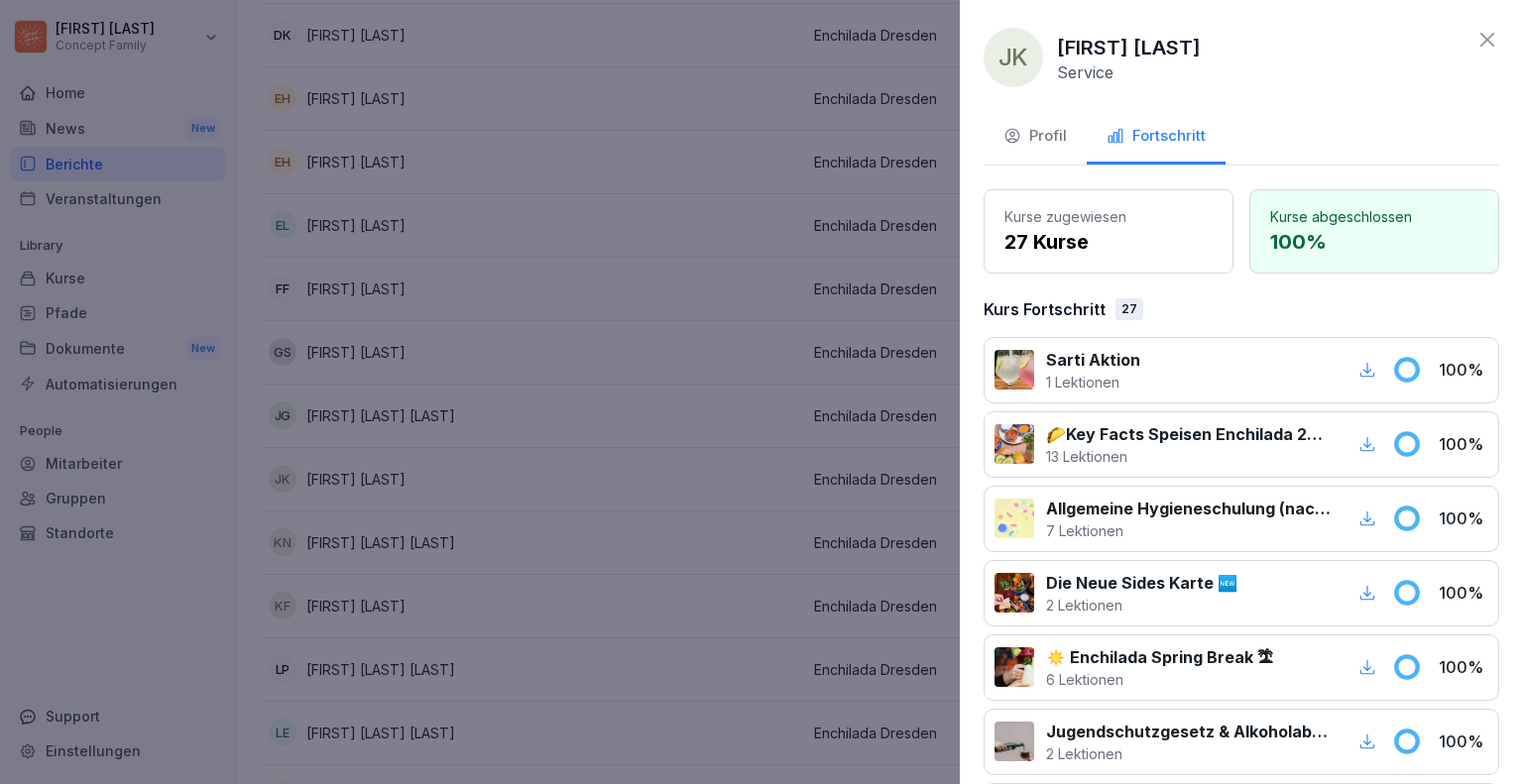 click at bounding box center [762, 392] 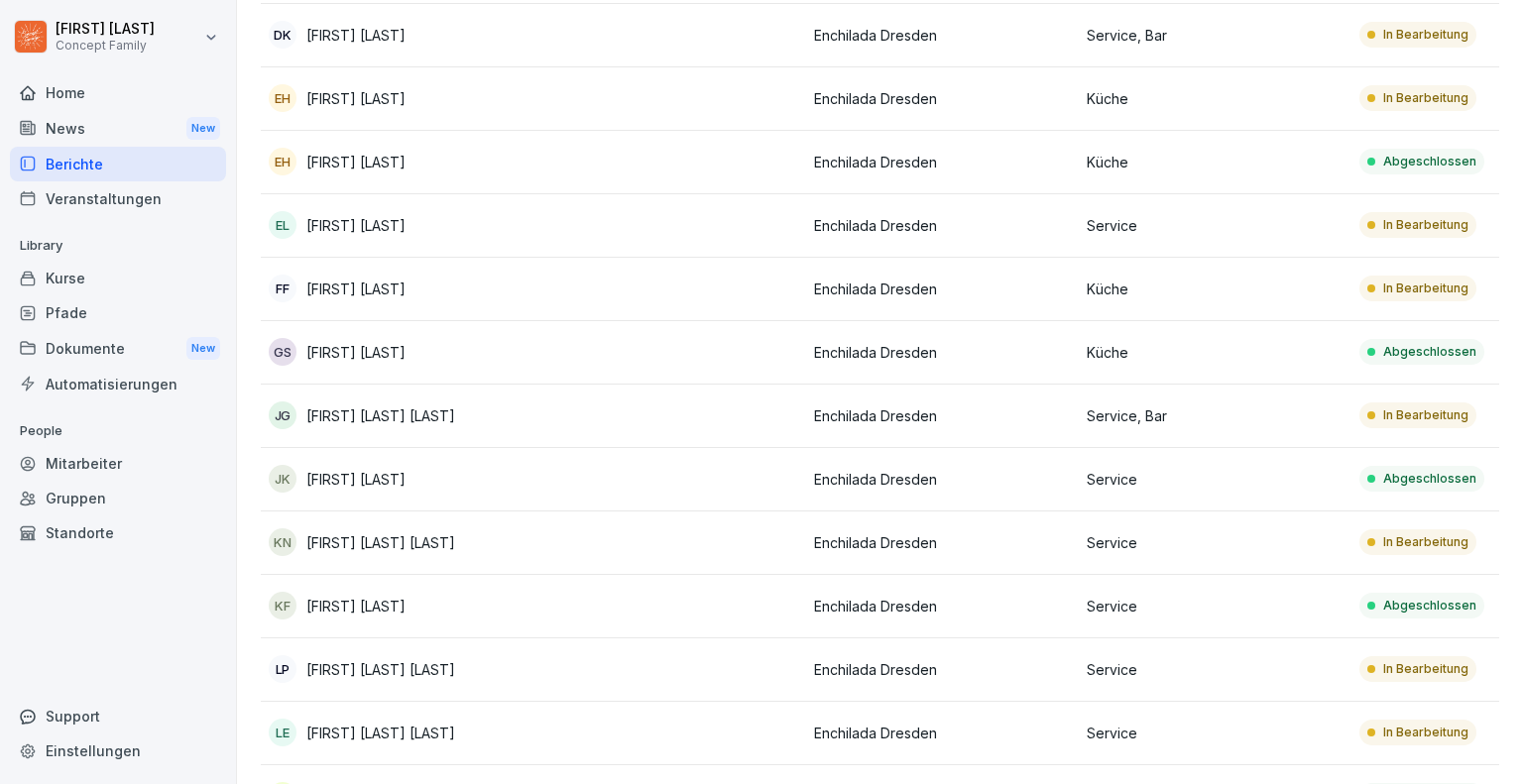 click on "KN Kim Khanh Ngo" at bounding box center [397, 542] 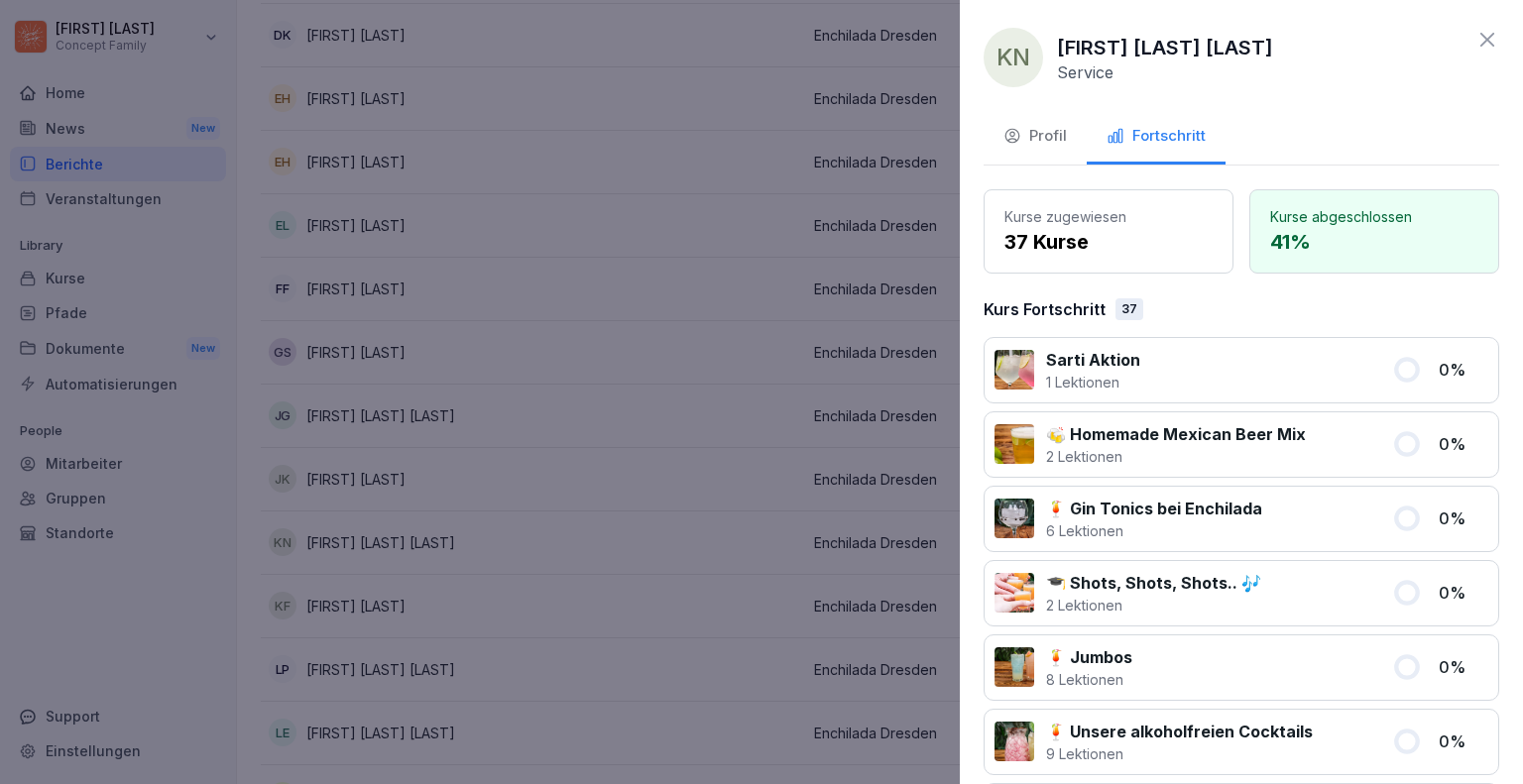 click at bounding box center (762, 392) 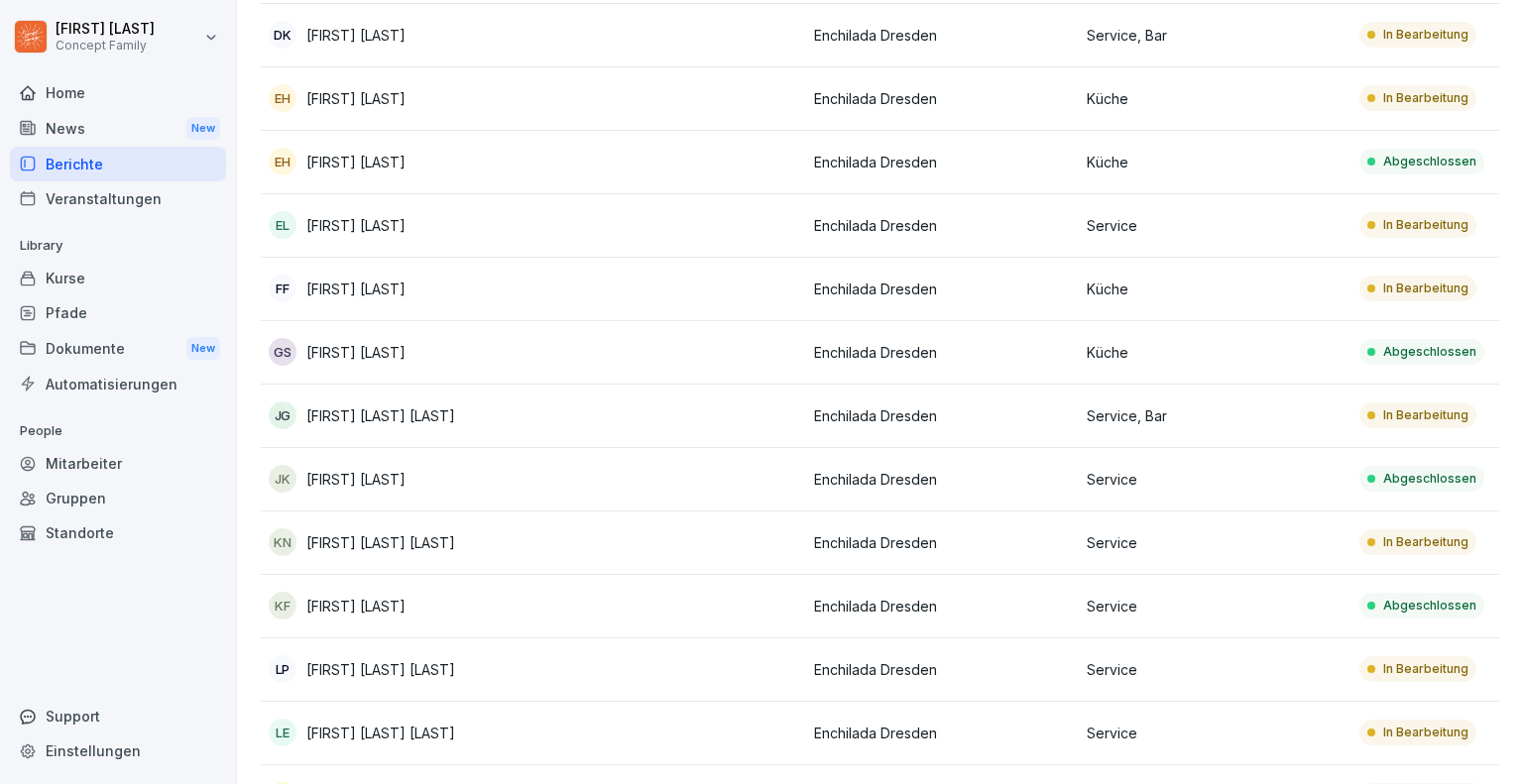 click on "KF Klara Franke" at bounding box center (397, 607) 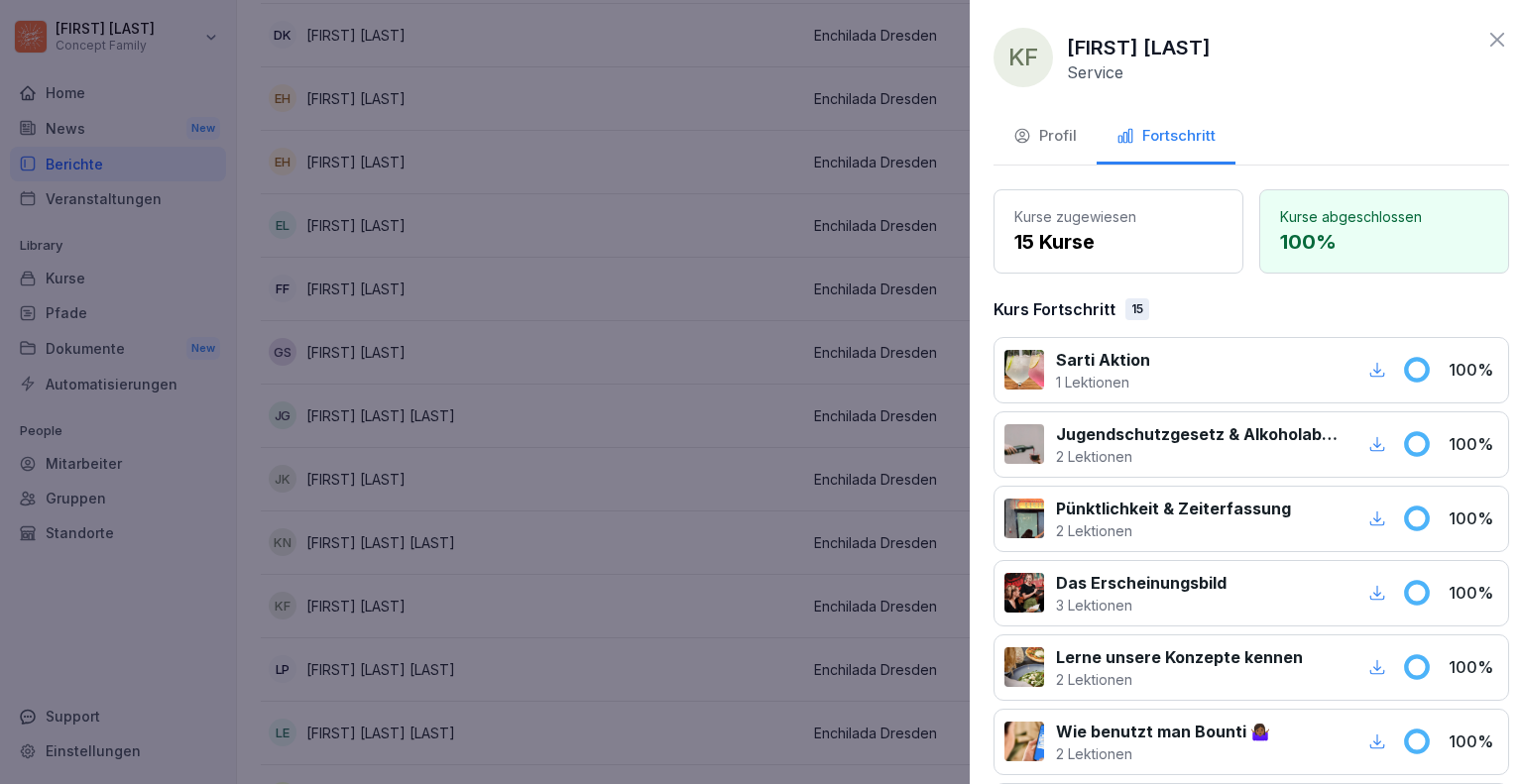 click at bounding box center (762, 392) 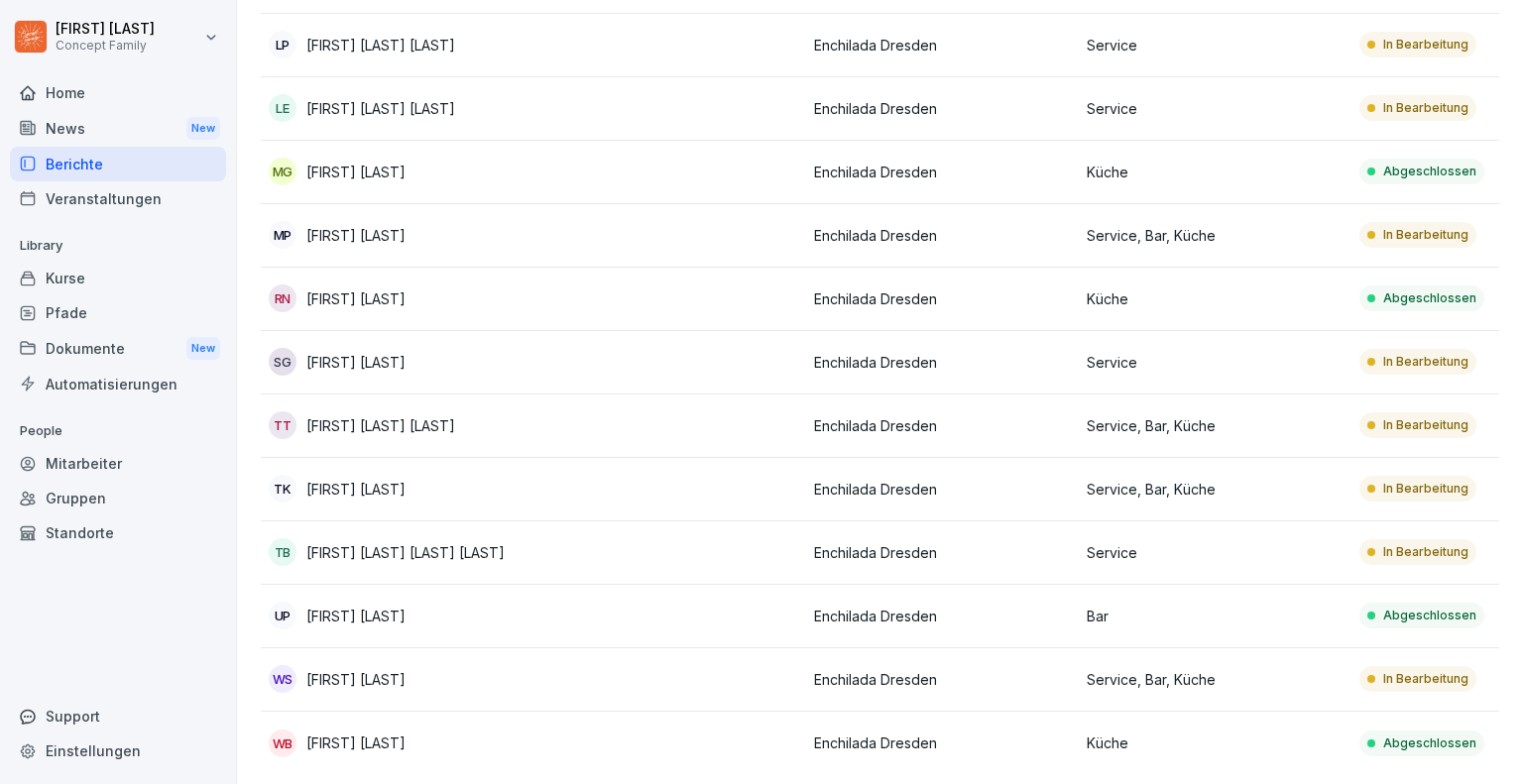 scroll, scrollTop: 1037, scrollLeft: 0, axis: vertical 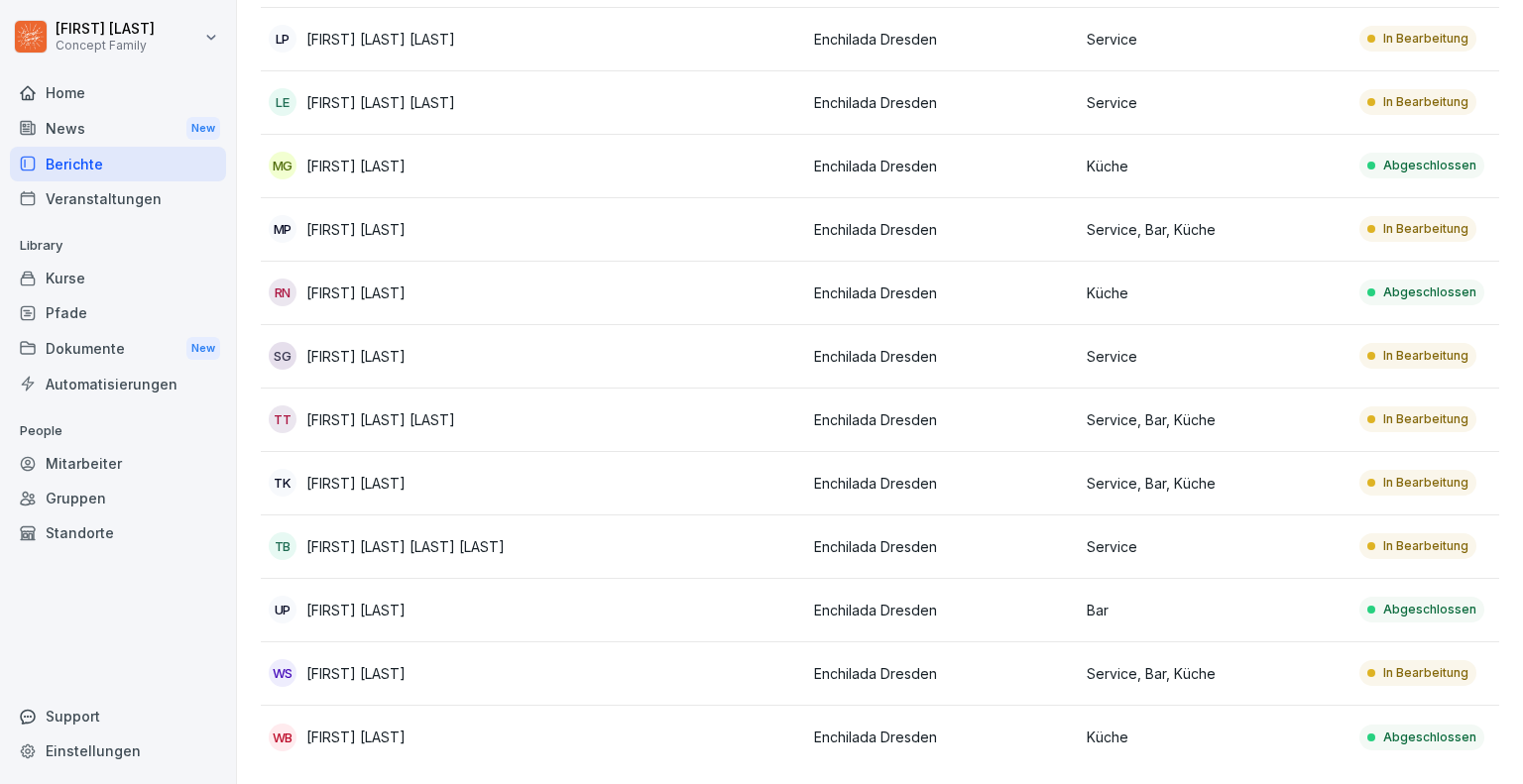 click at bounding box center (669, 230) 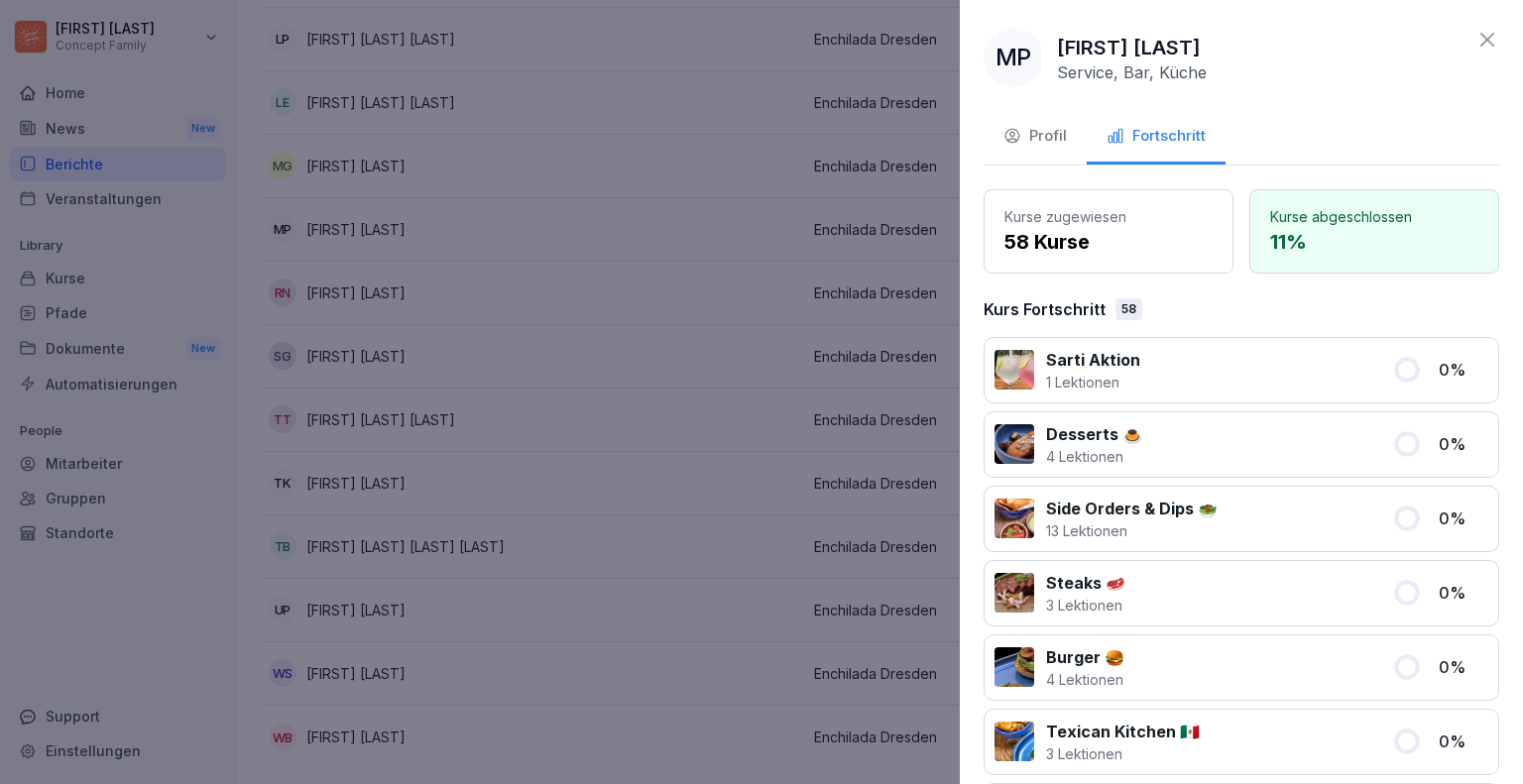 click at bounding box center [762, 392] 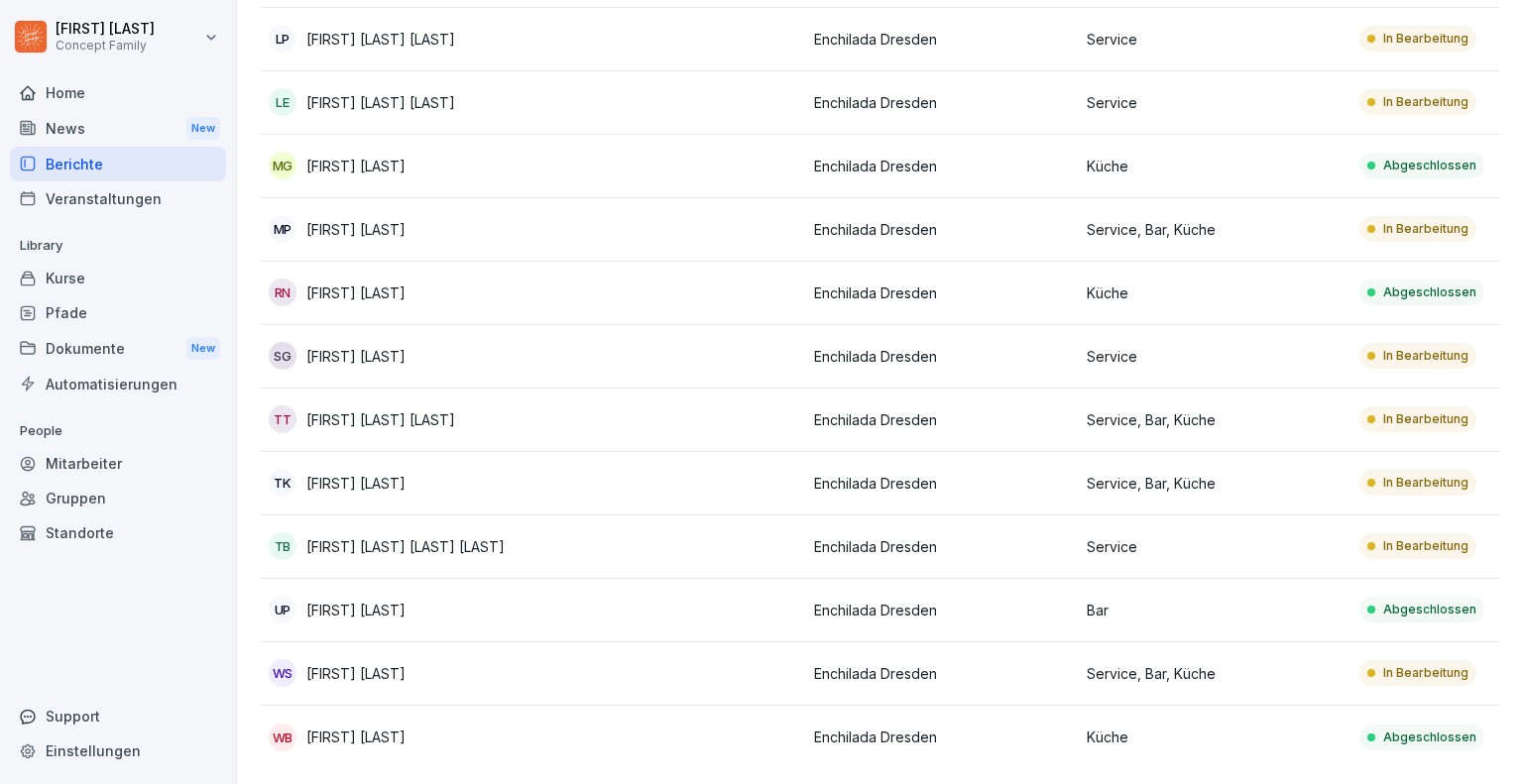scroll, scrollTop: 1065, scrollLeft: 0, axis: vertical 